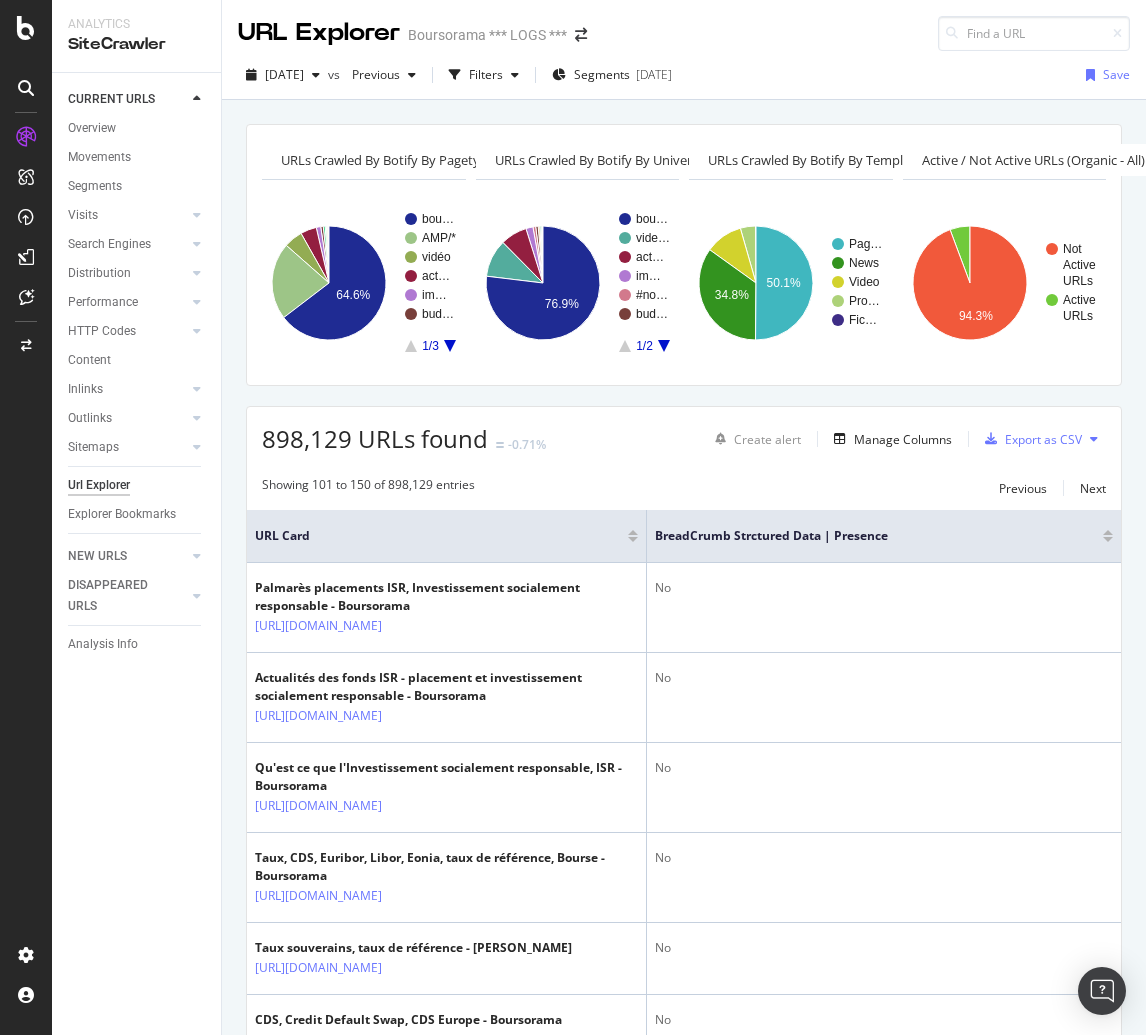 scroll, scrollTop: 0, scrollLeft: 0, axis: both 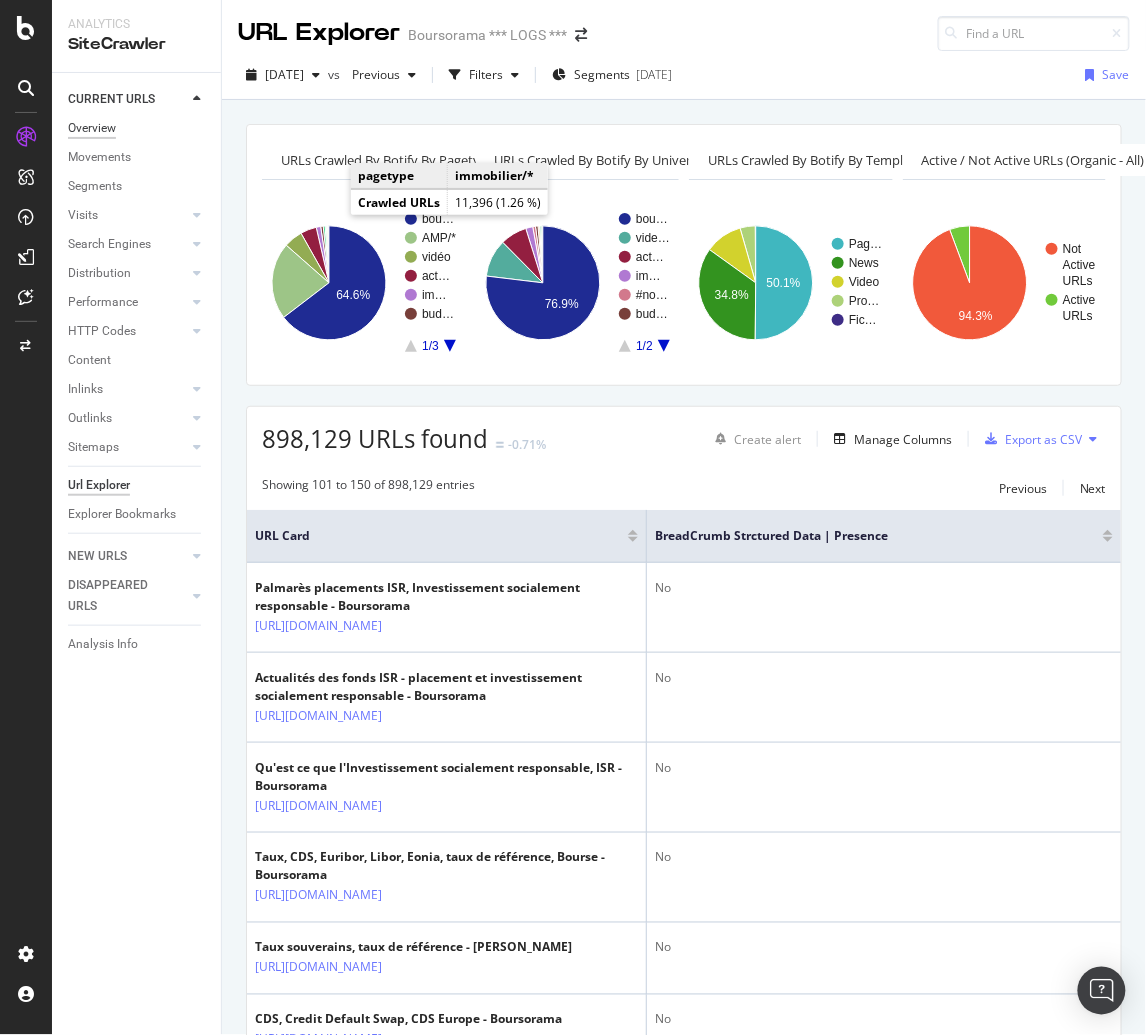 click on "Overview" at bounding box center (92, 128) 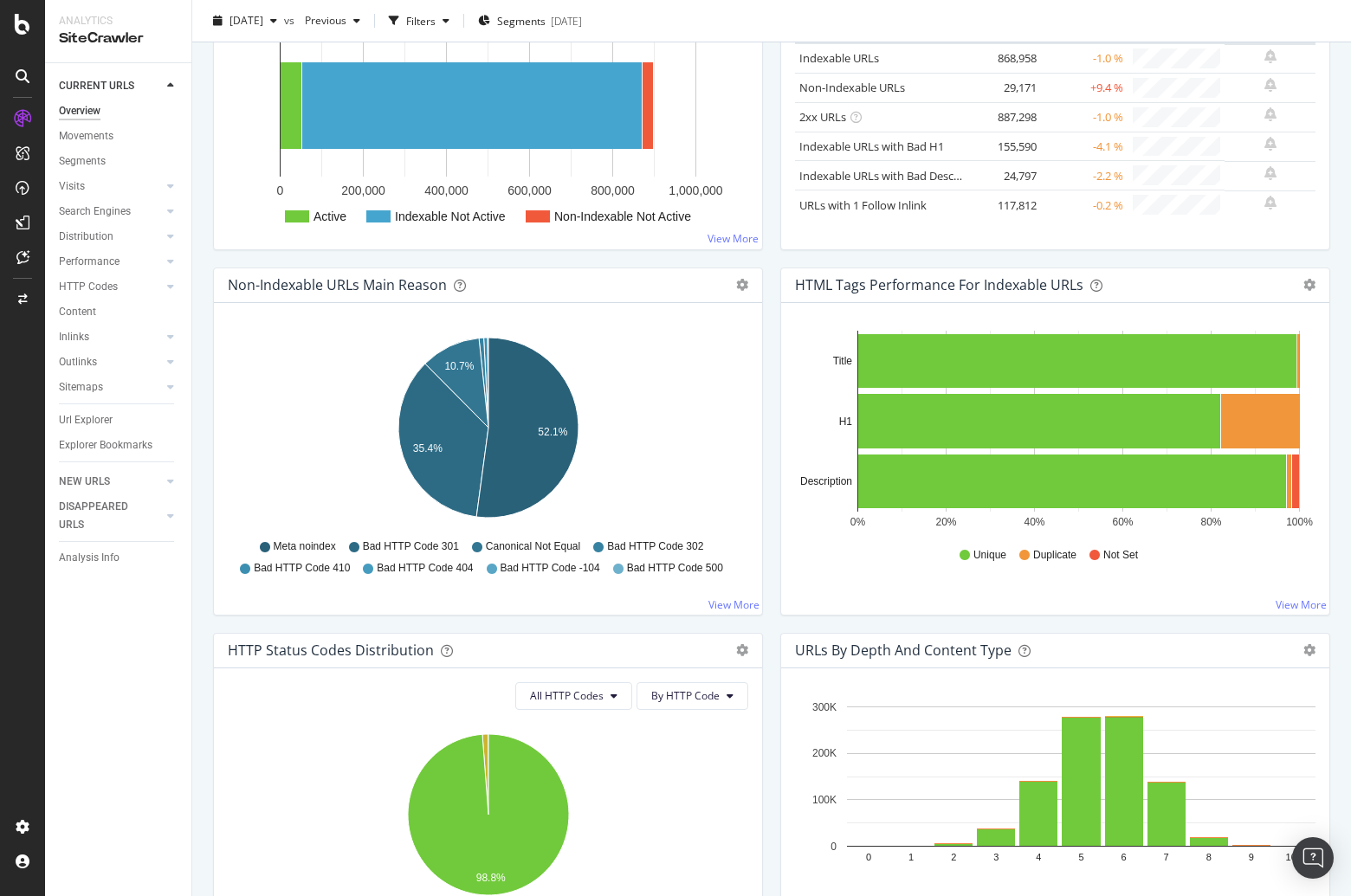 scroll, scrollTop: 324, scrollLeft: 0, axis: vertical 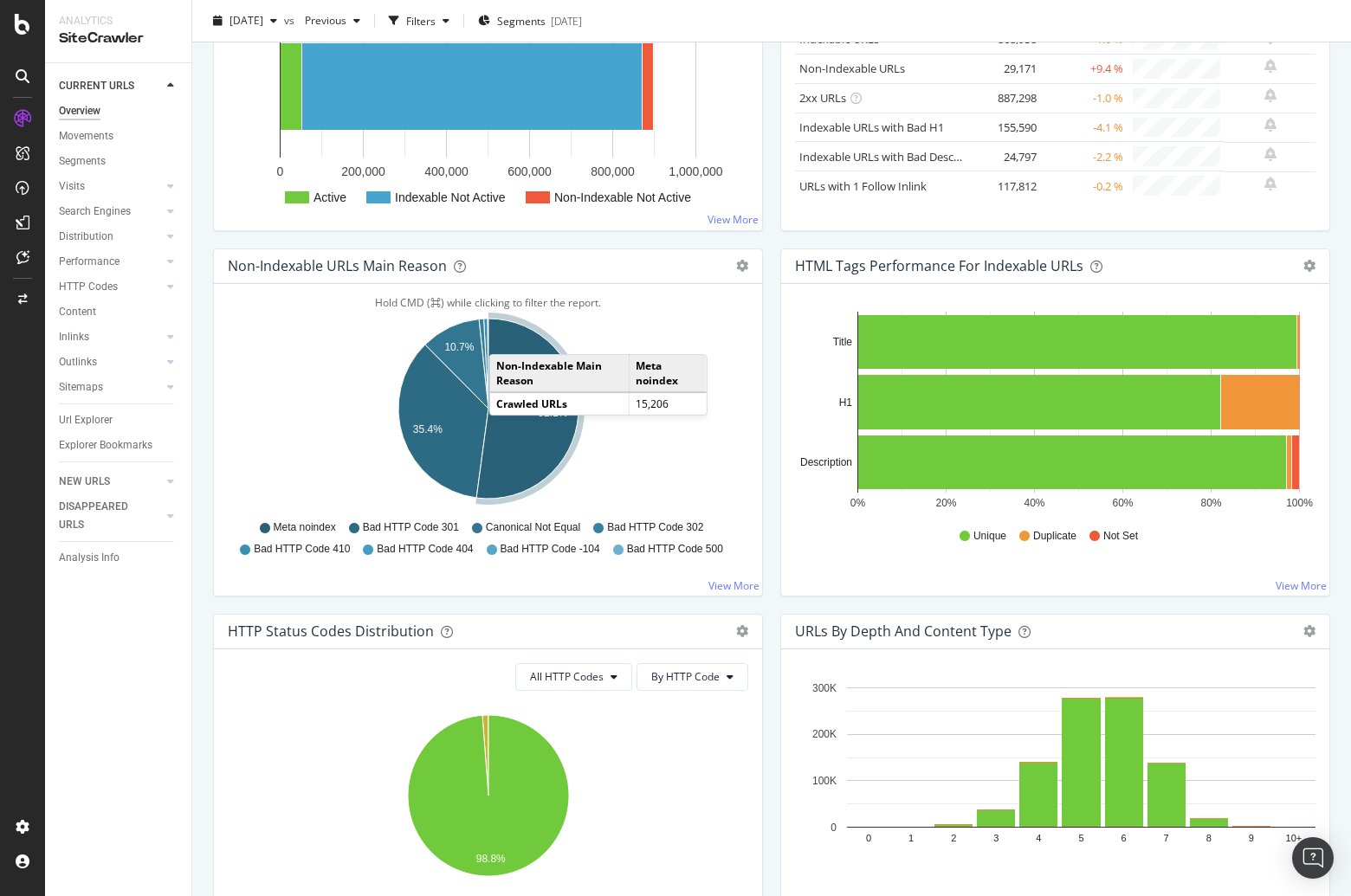 click at bounding box center (23, 188) 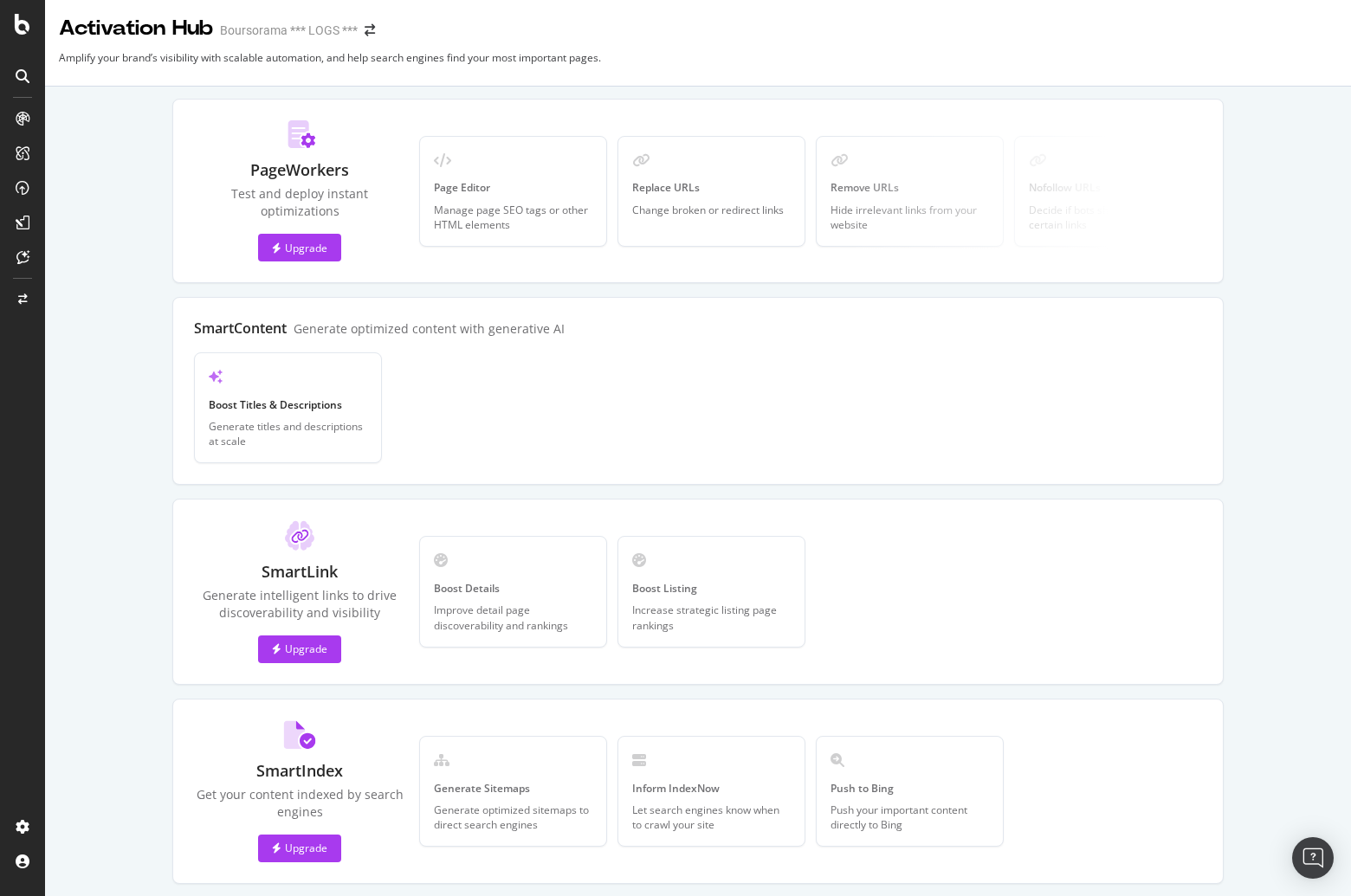 click at bounding box center (23, 222) 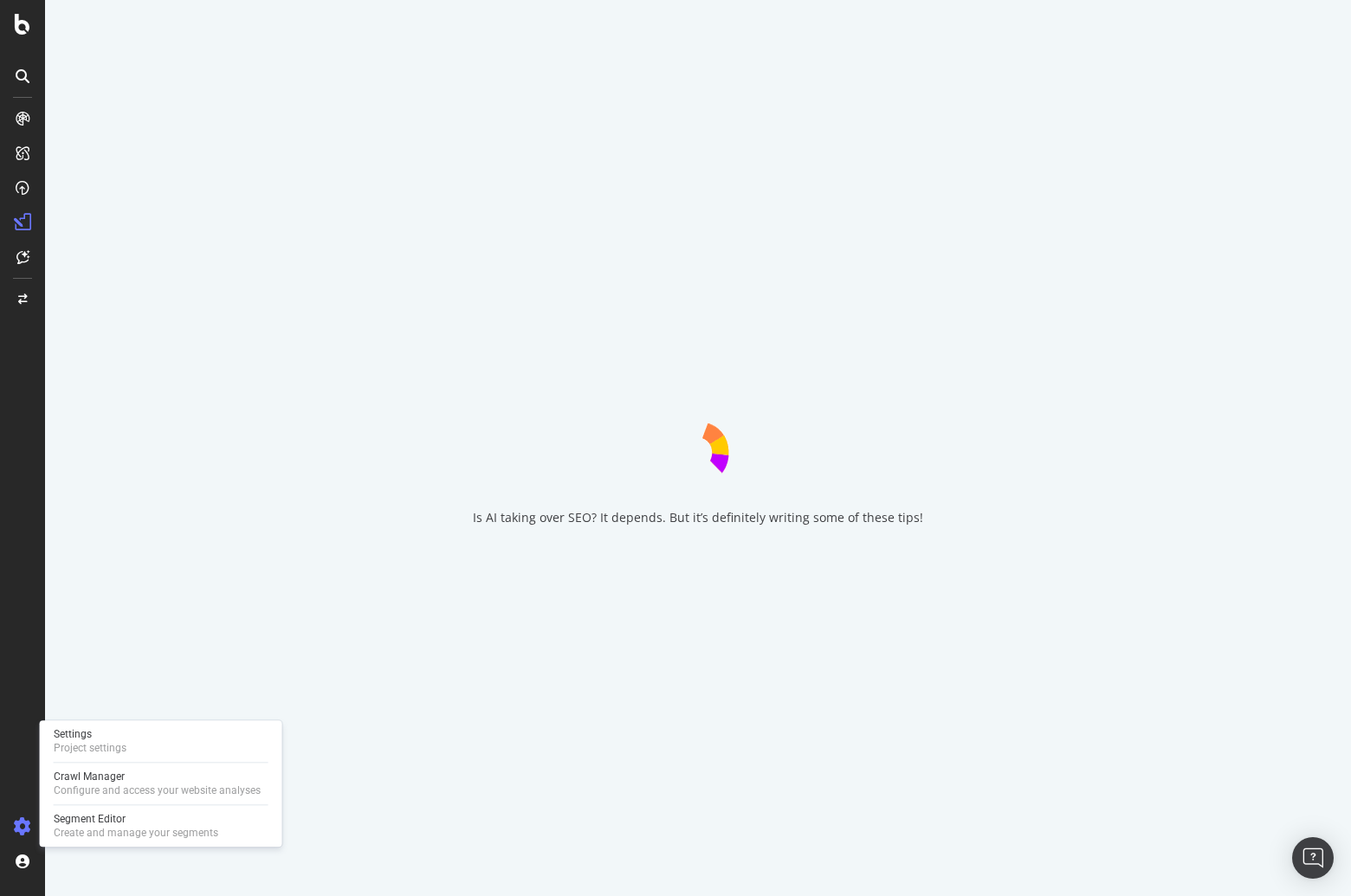 click at bounding box center (23, 827) 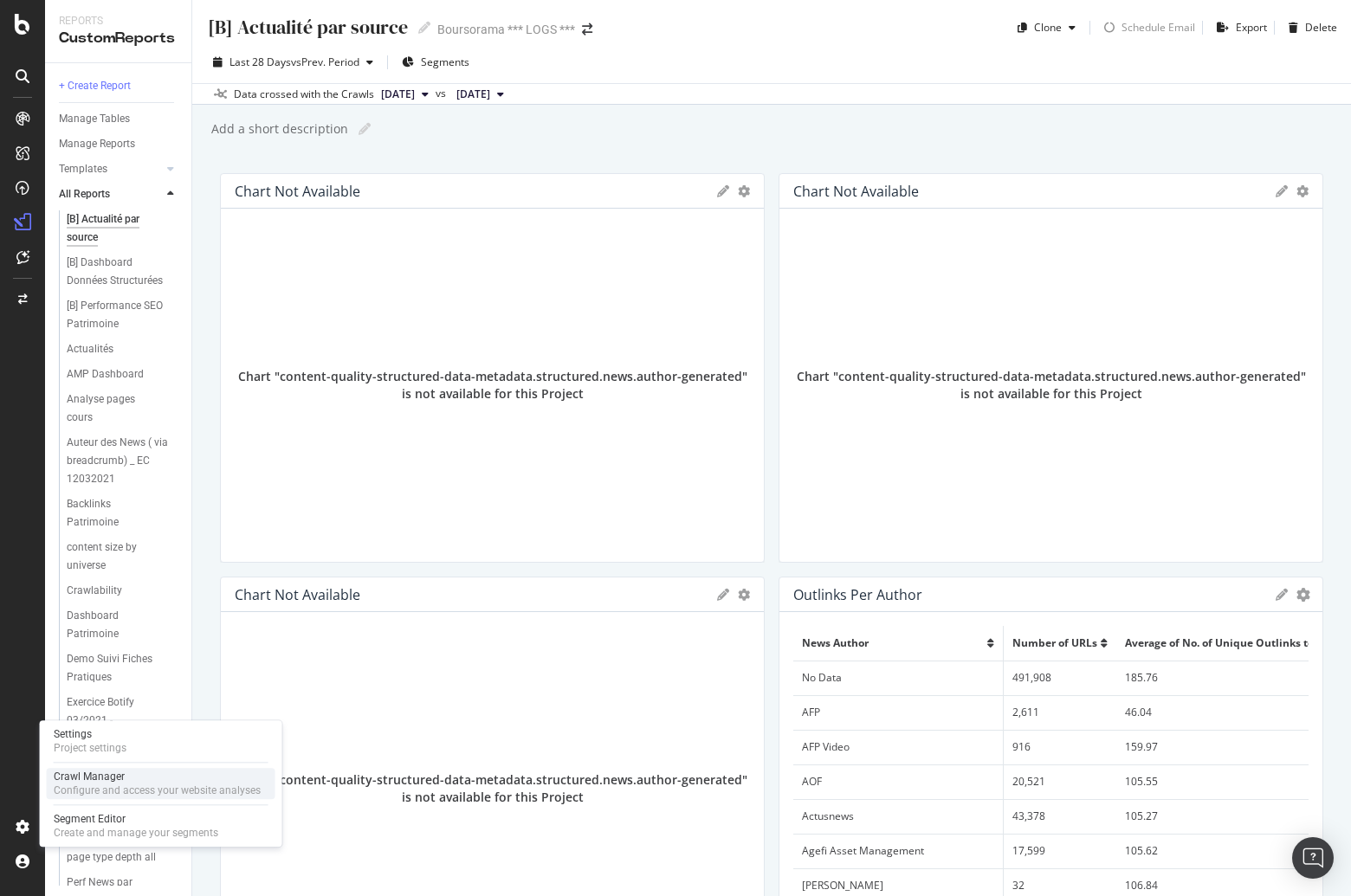 click on "Configure and access your website analyses" at bounding box center (157, 790) 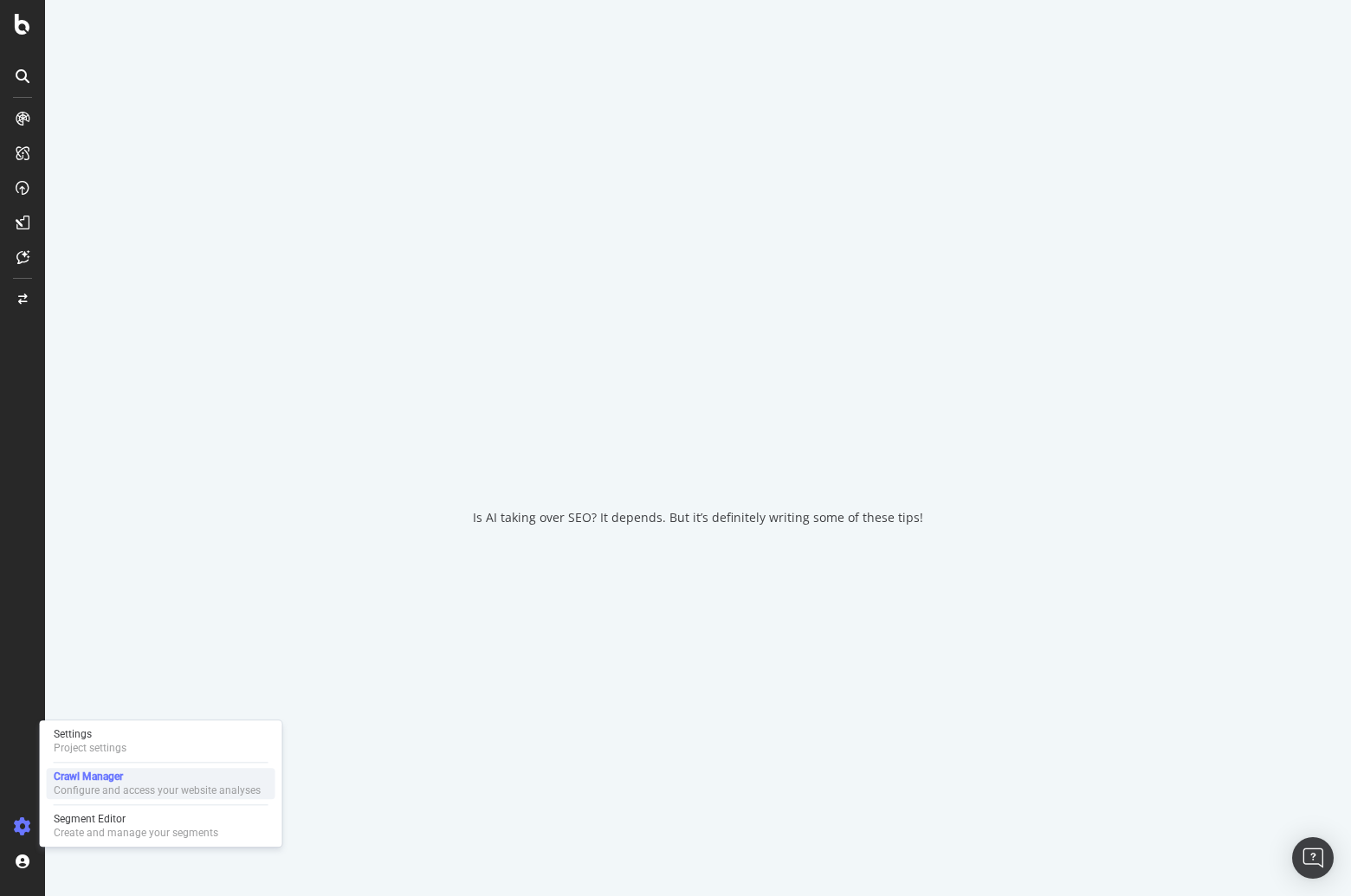 scroll, scrollTop: 0, scrollLeft: 0, axis: both 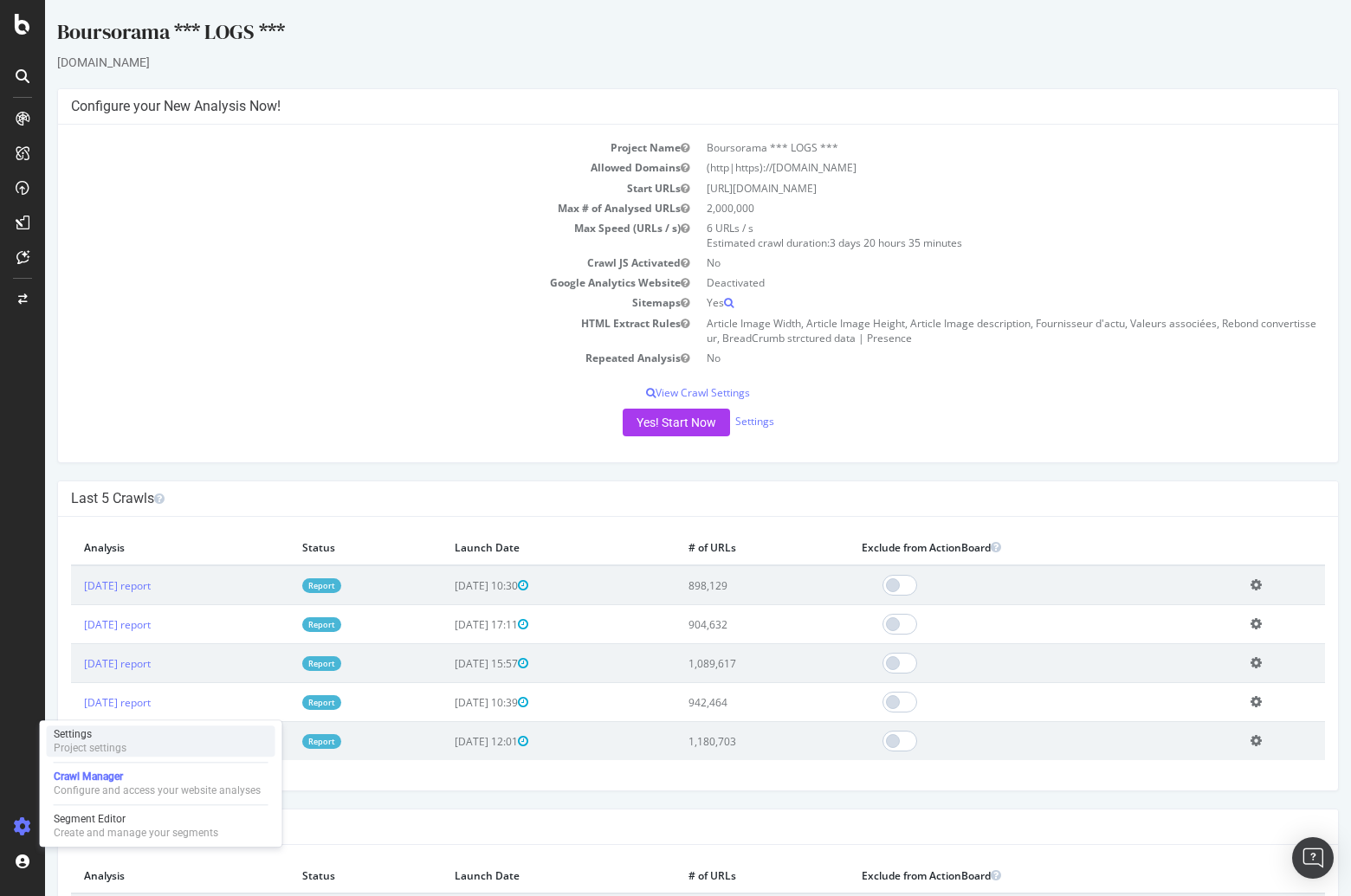 click on "Project settings" at bounding box center (90, 748) 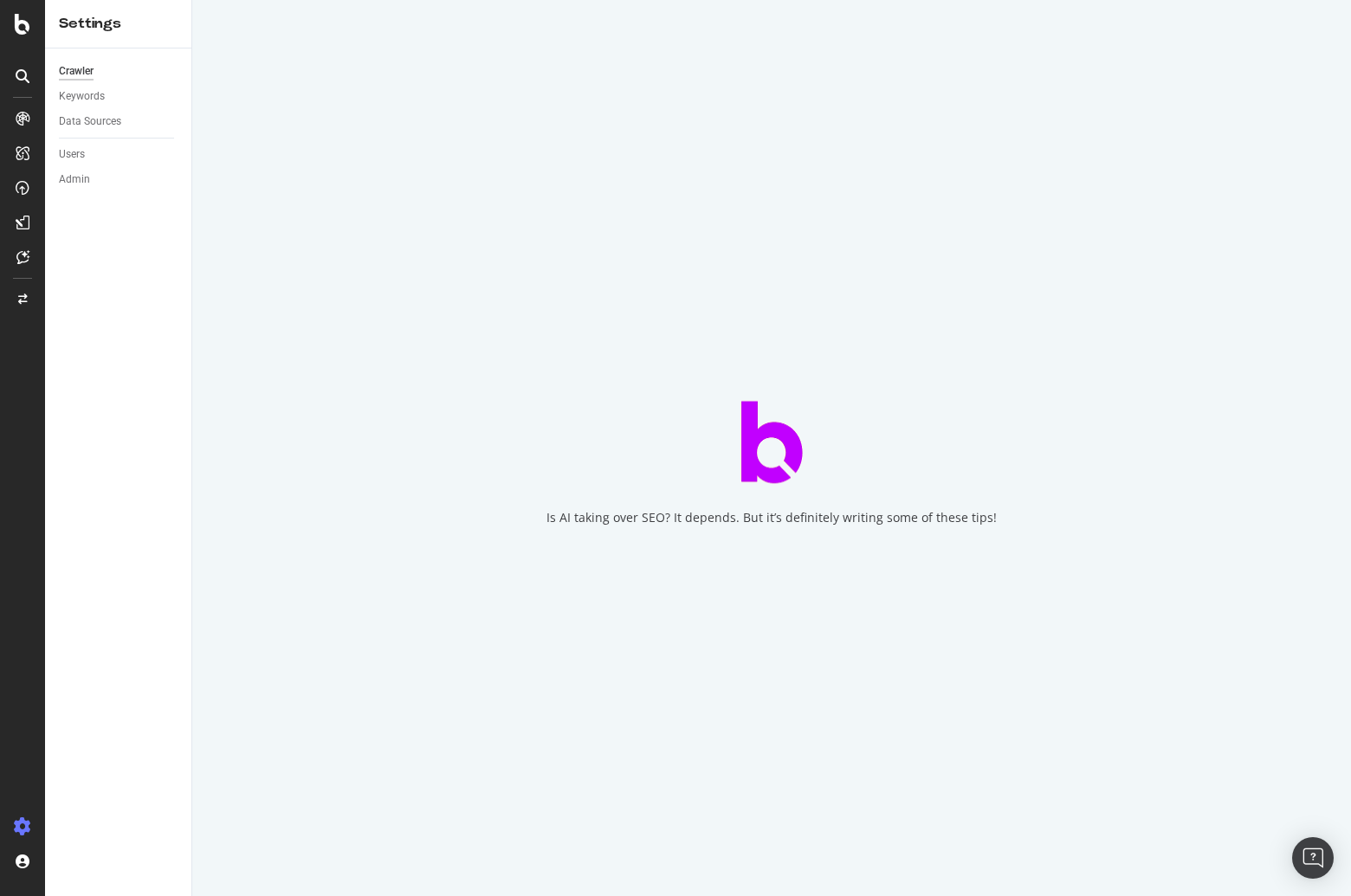 scroll, scrollTop: 0, scrollLeft: 0, axis: both 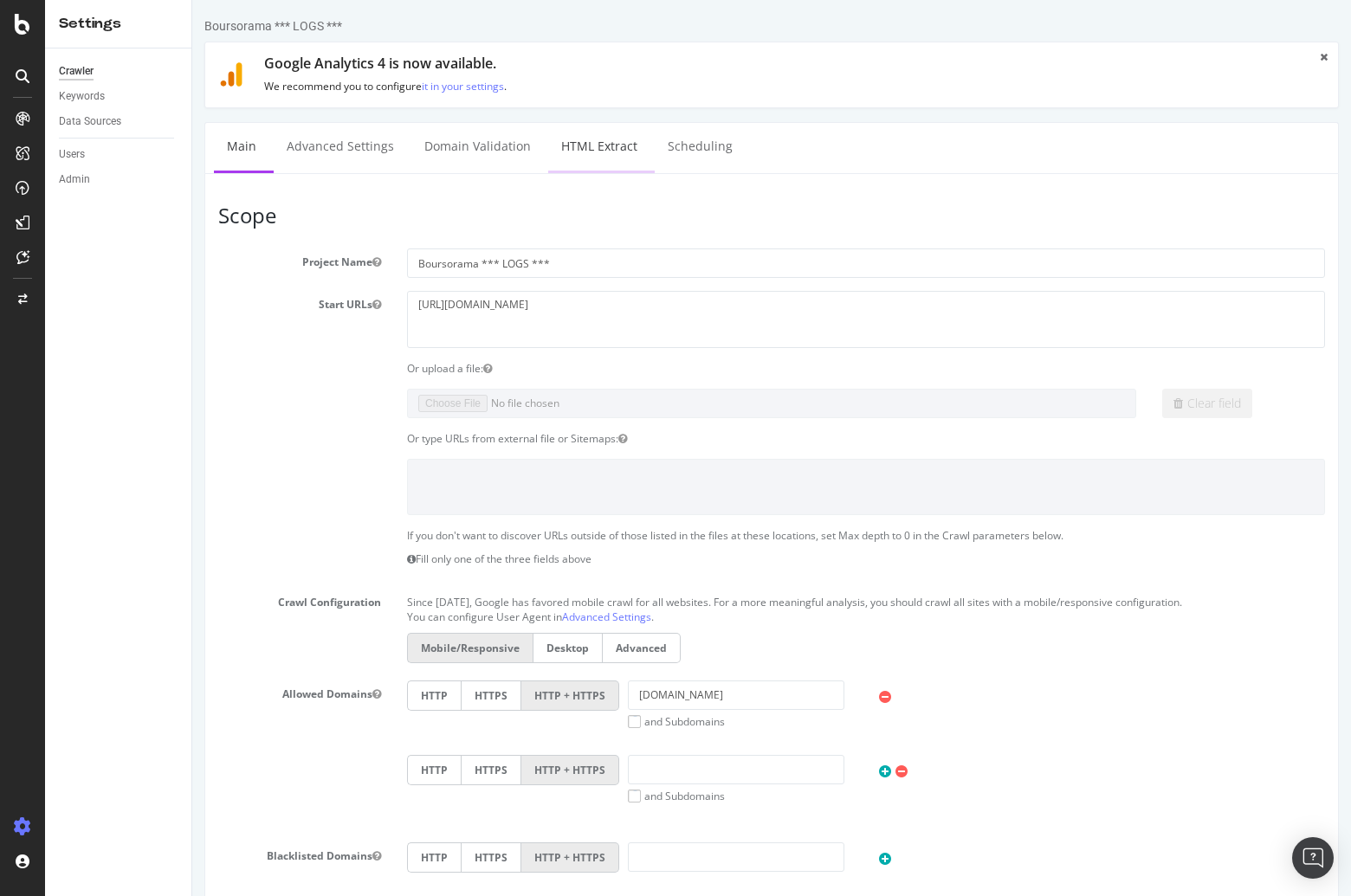 click on "HTML Extract" at bounding box center (599, 146) 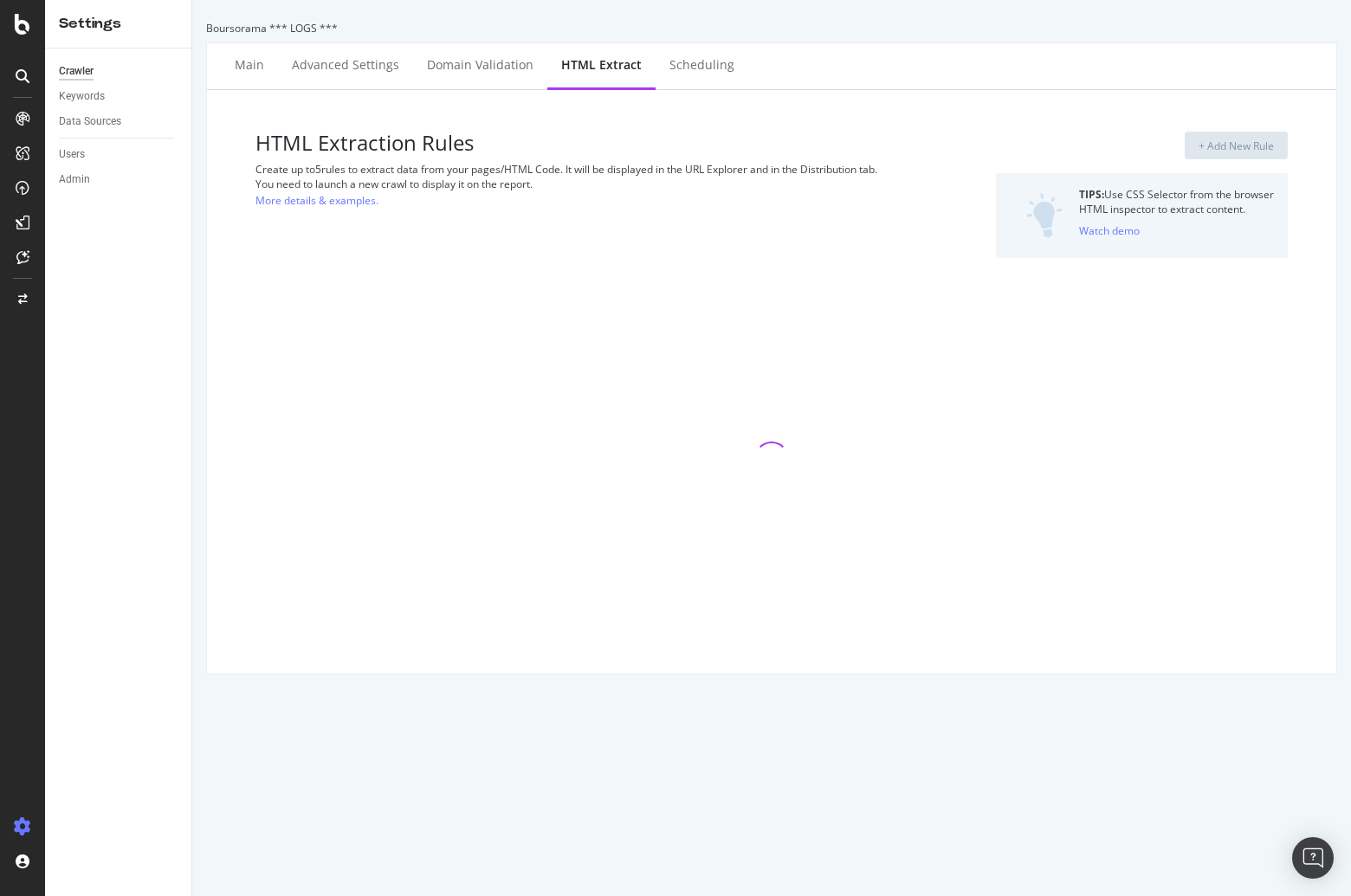 select on "exist" 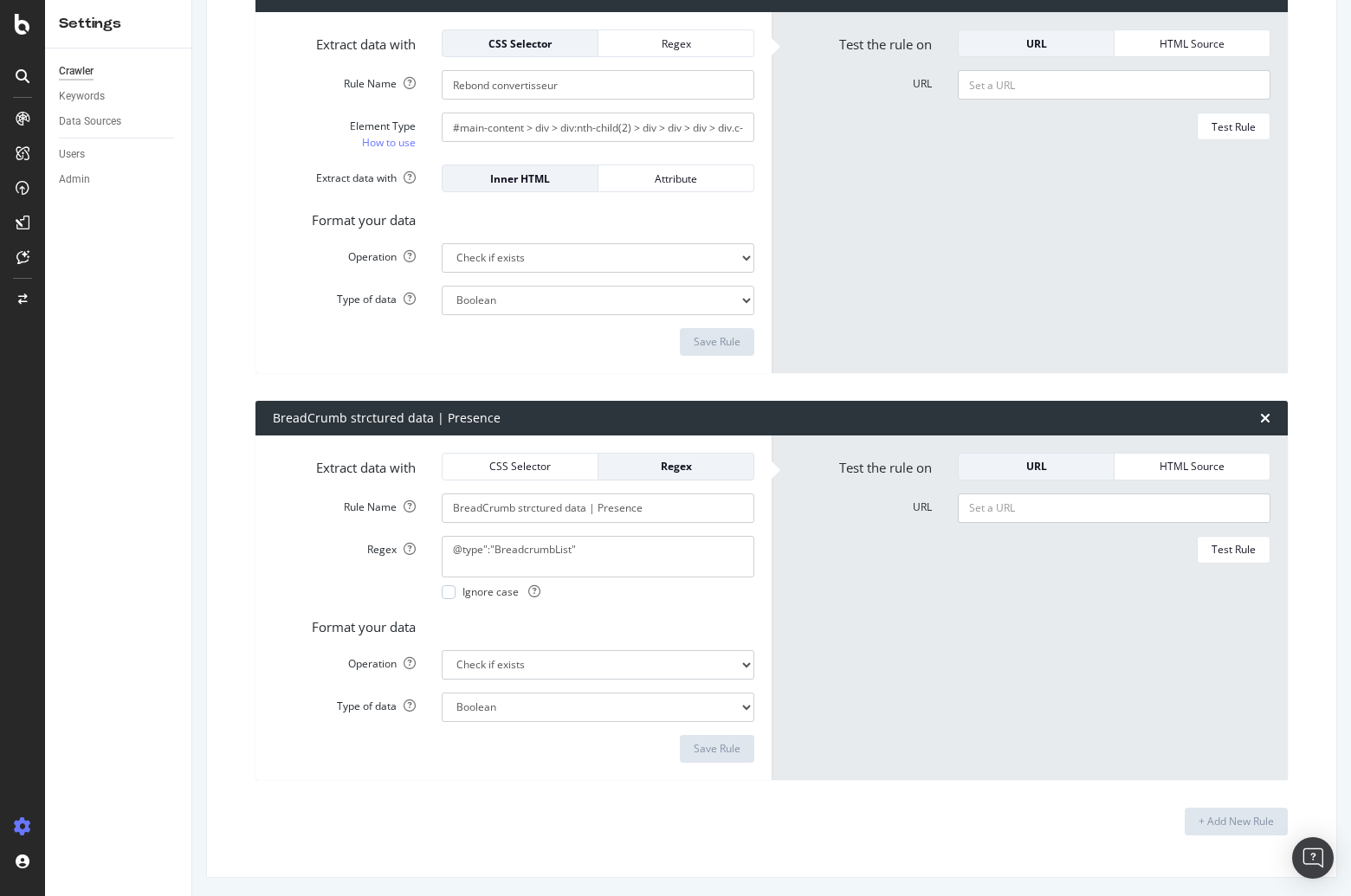 scroll, scrollTop: 2509, scrollLeft: 0, axis: vertical 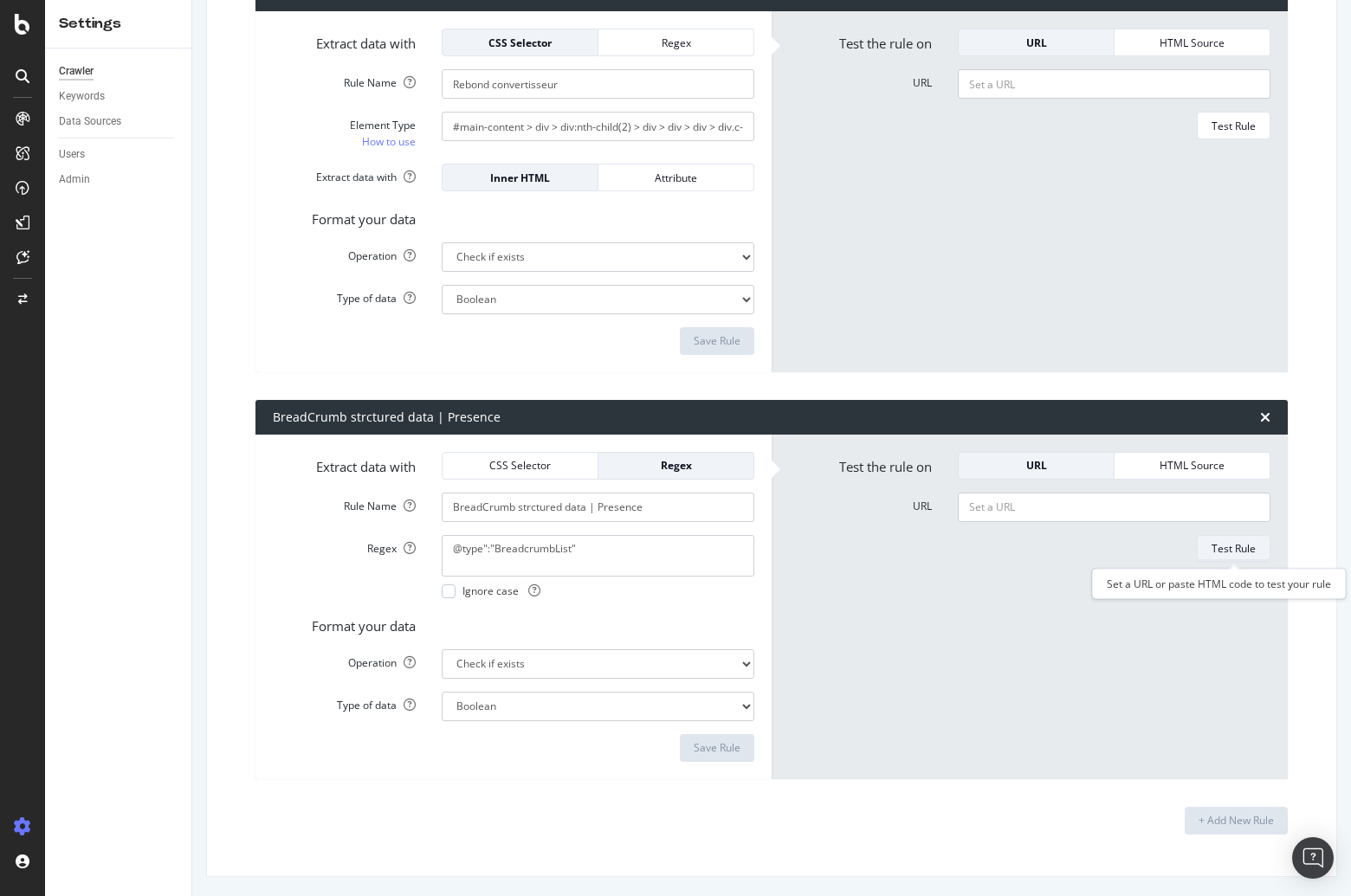 click on "Test Rule" at bounding box center (1233, 548) 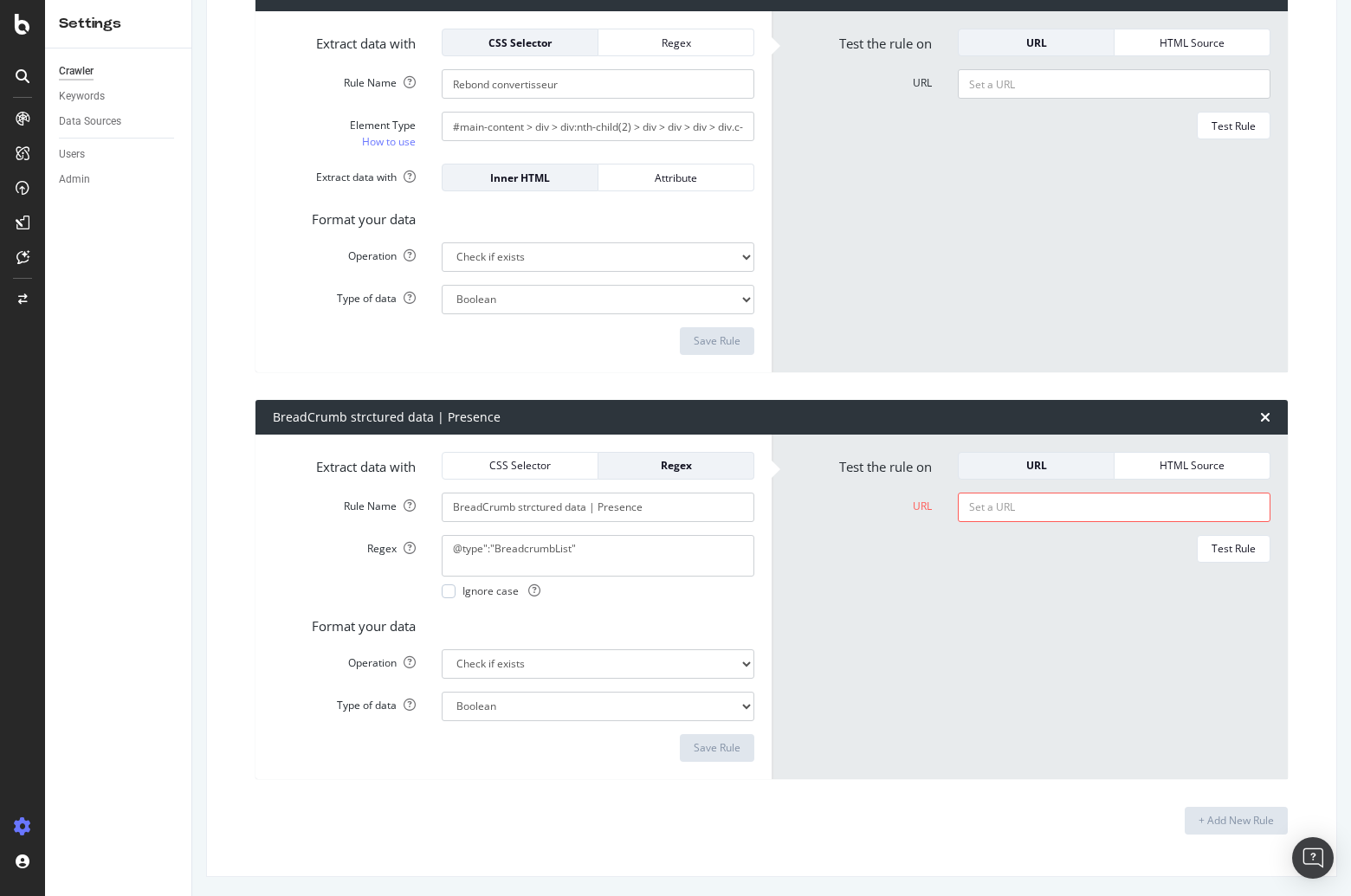 click on "Test the rule on URL HTML Source URL Test Rule" at bounding box center (1030, 607) 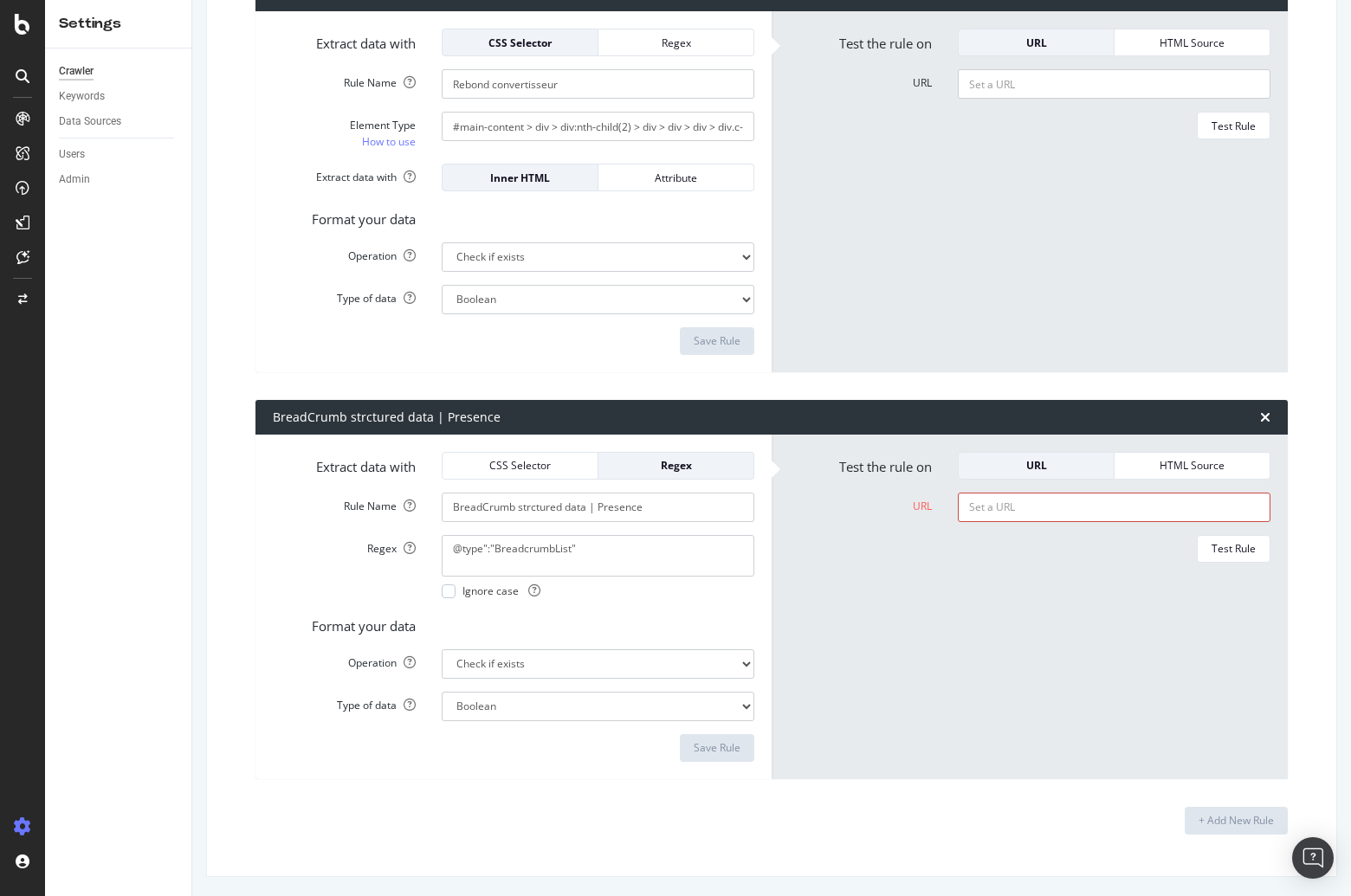 click on "URL" at bounding box center (1114, 507) 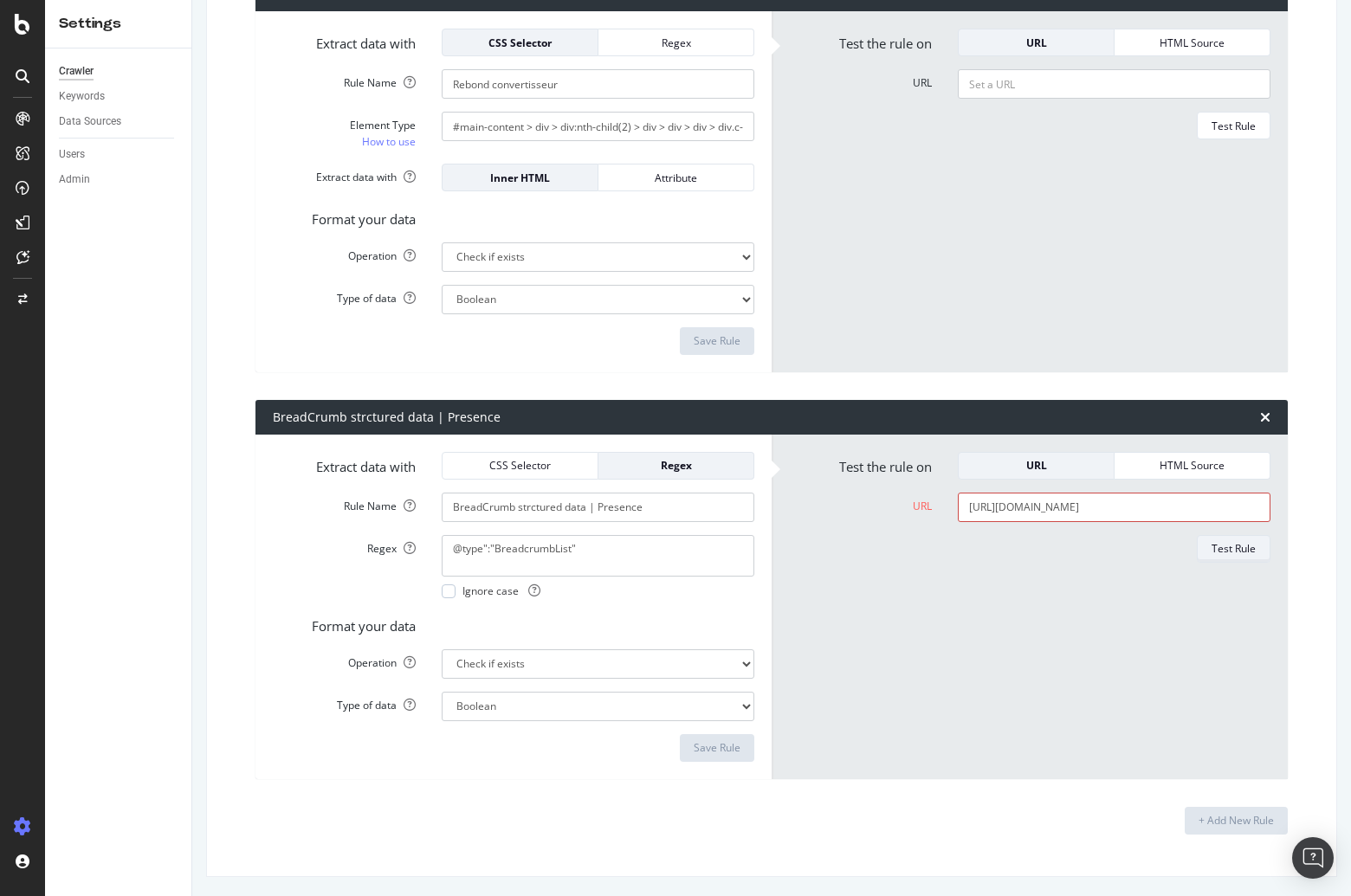 type on "[URL][DOMAIN_NAME]" 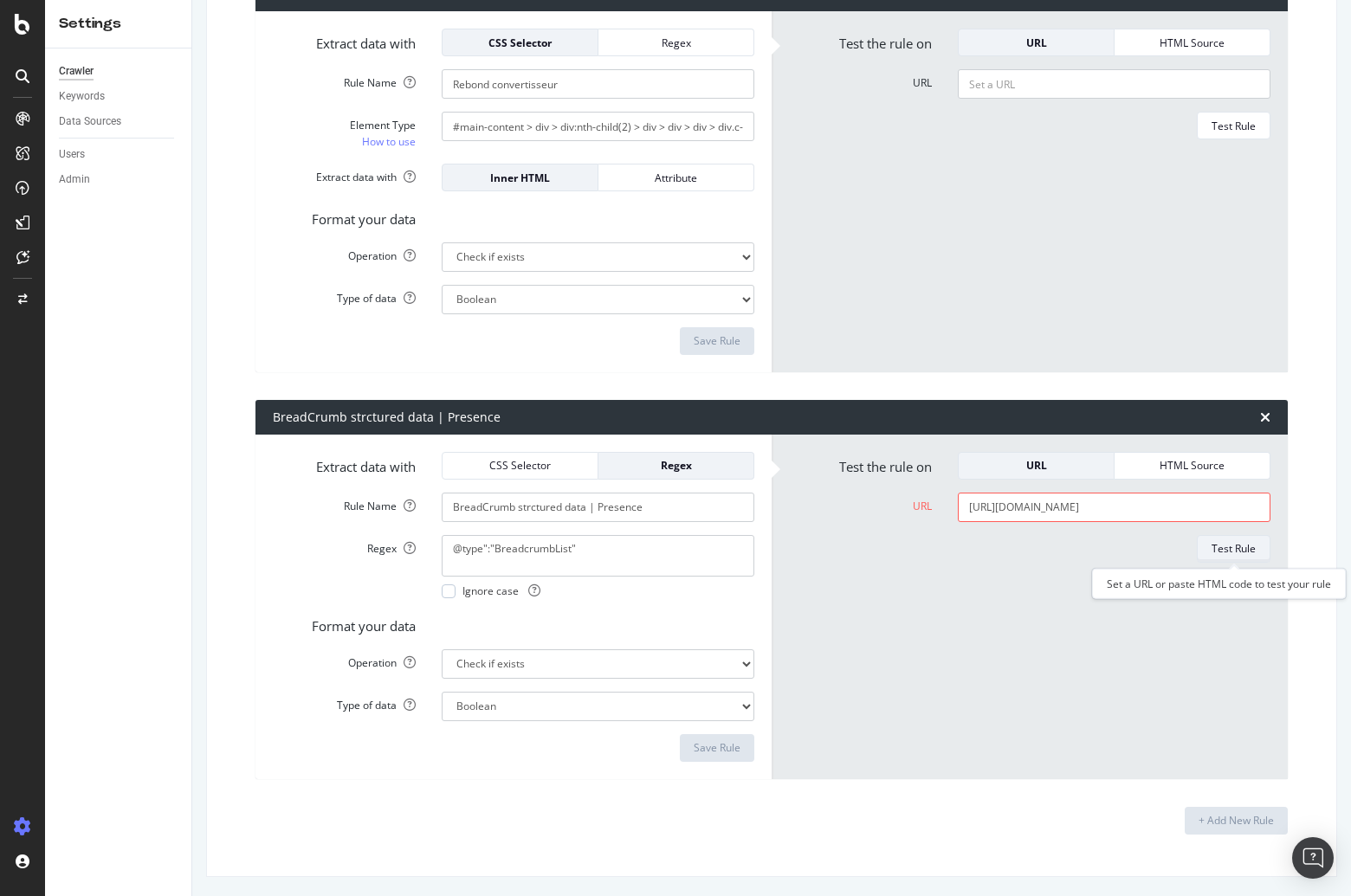 click on "Test Rule" at bounding box center [1233, 548] 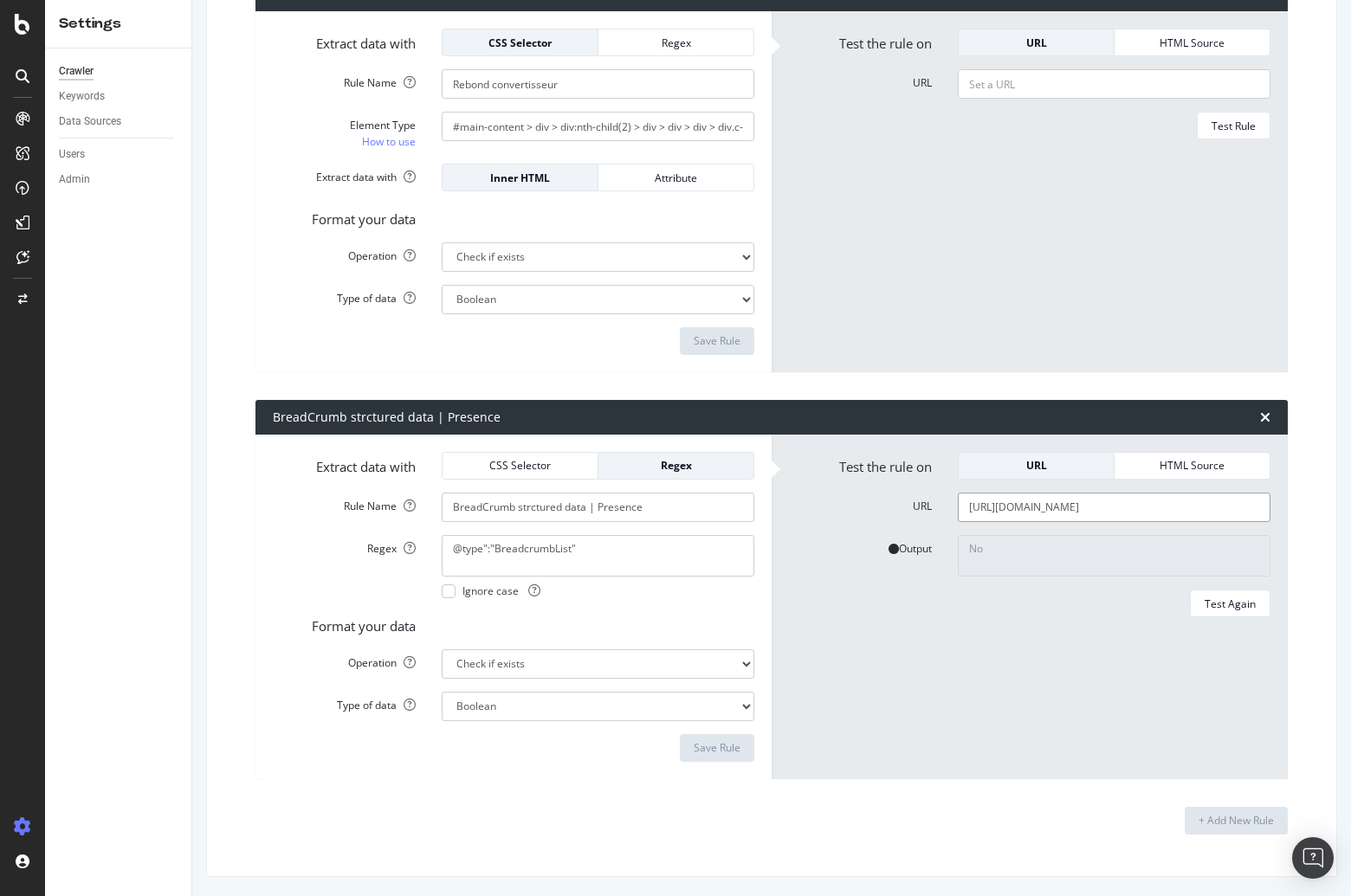 click on "[URL][DOMAIN_NAME]" at bounding box center (1114, -2116) 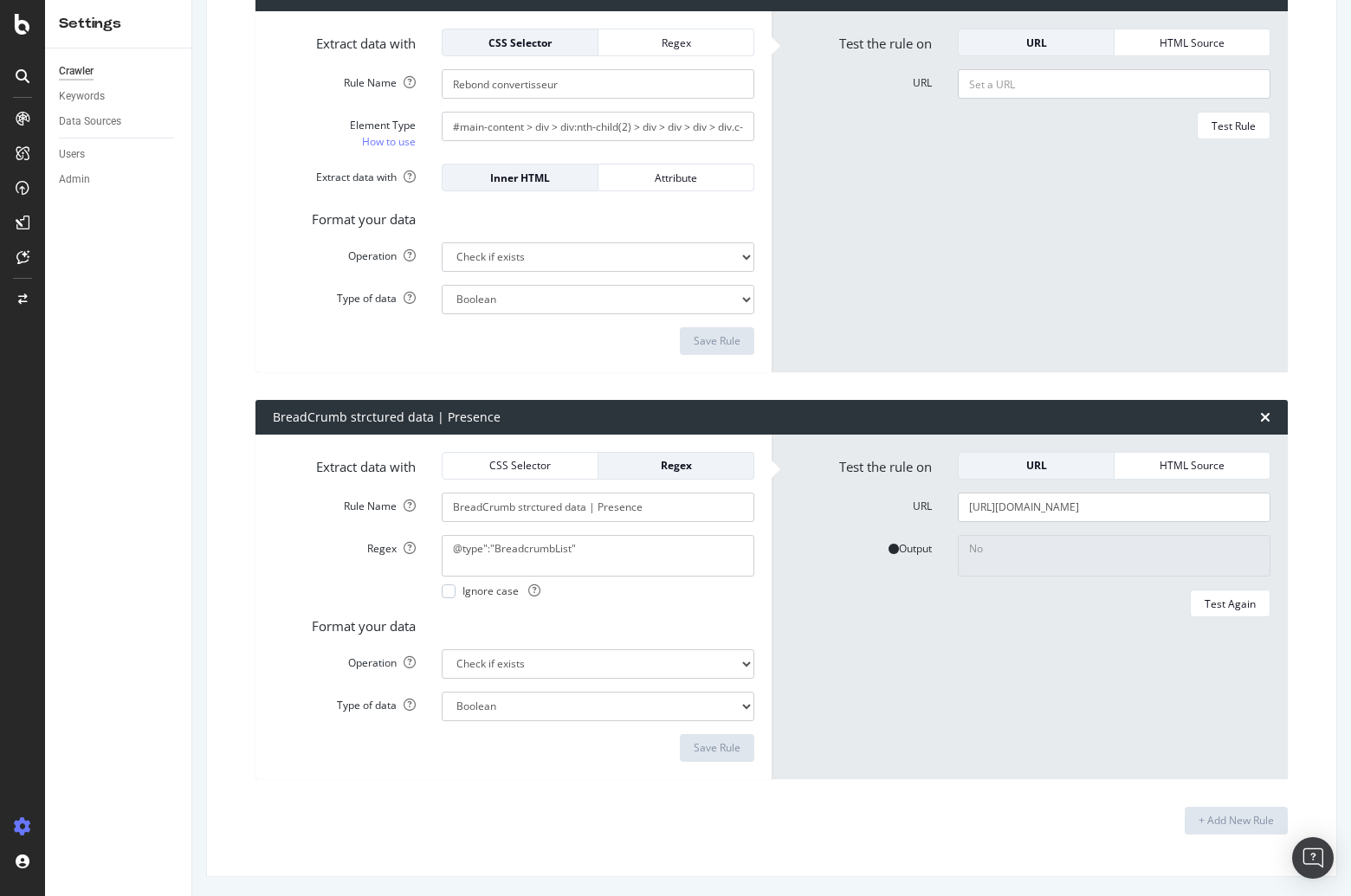 click on "No" at bounding box center [1114, 556] 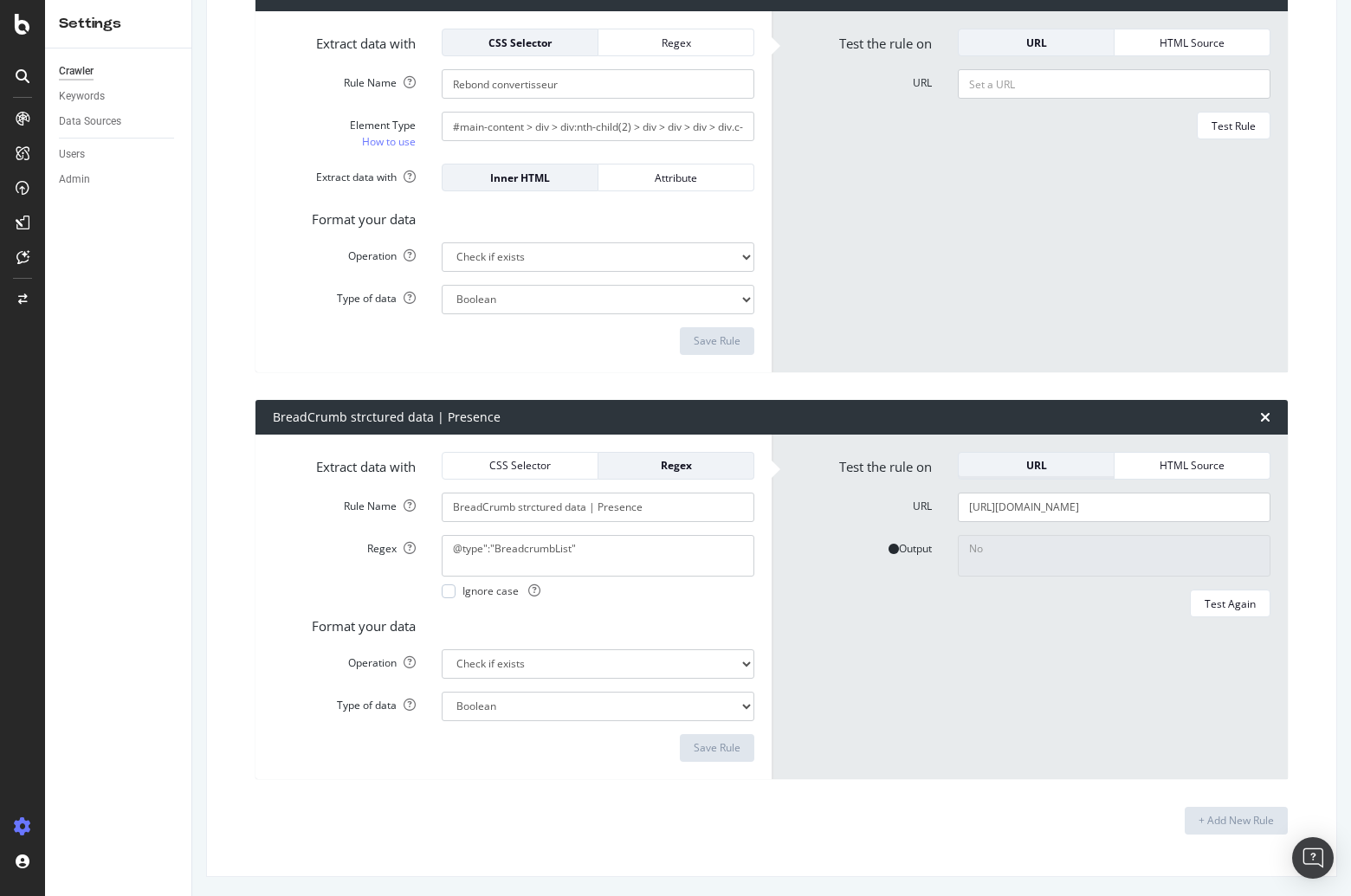 click on "URL" at bounding box center (1036, 466) 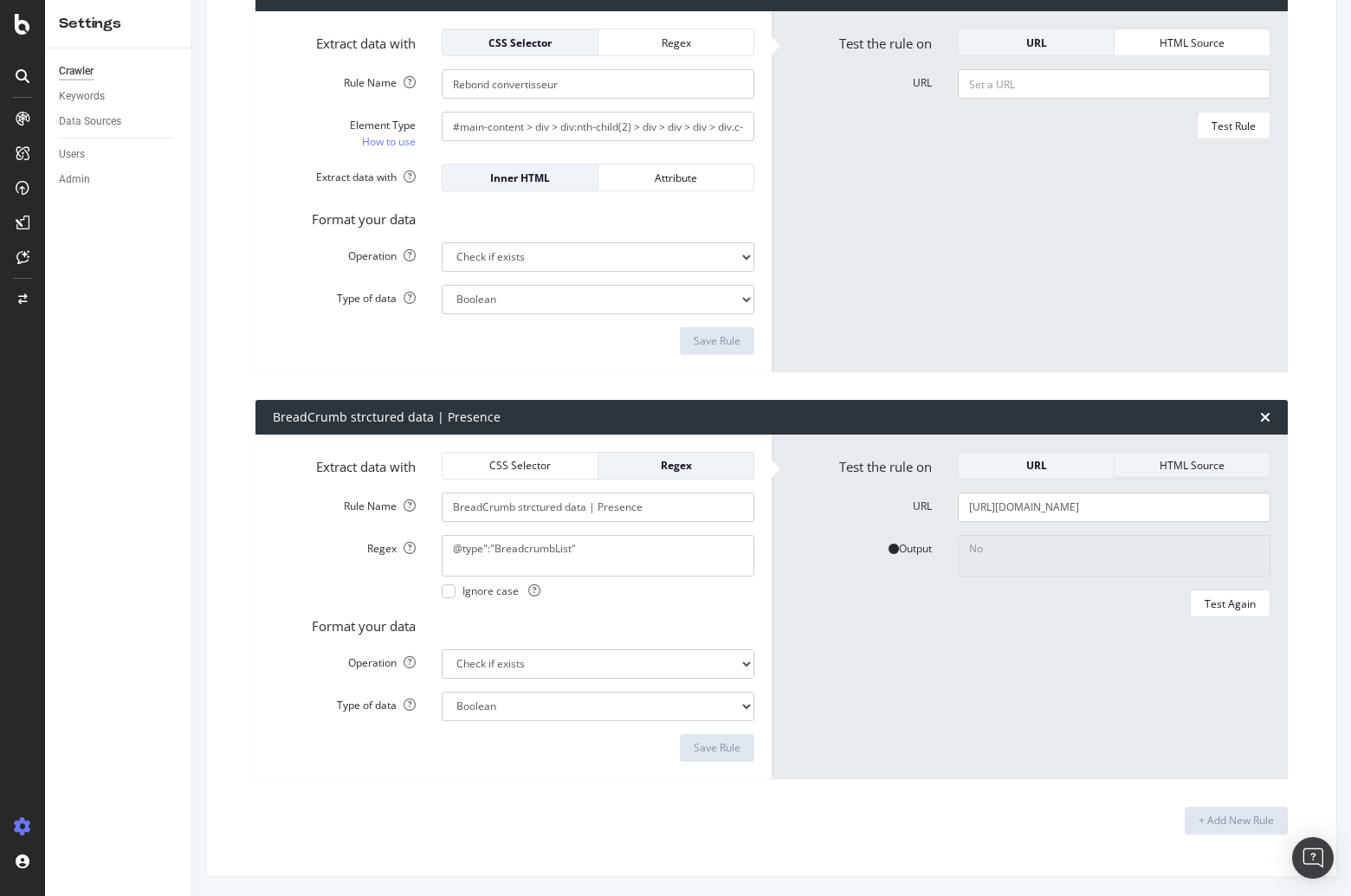 click on "HTML Source" at bounding box center [1192, 465] 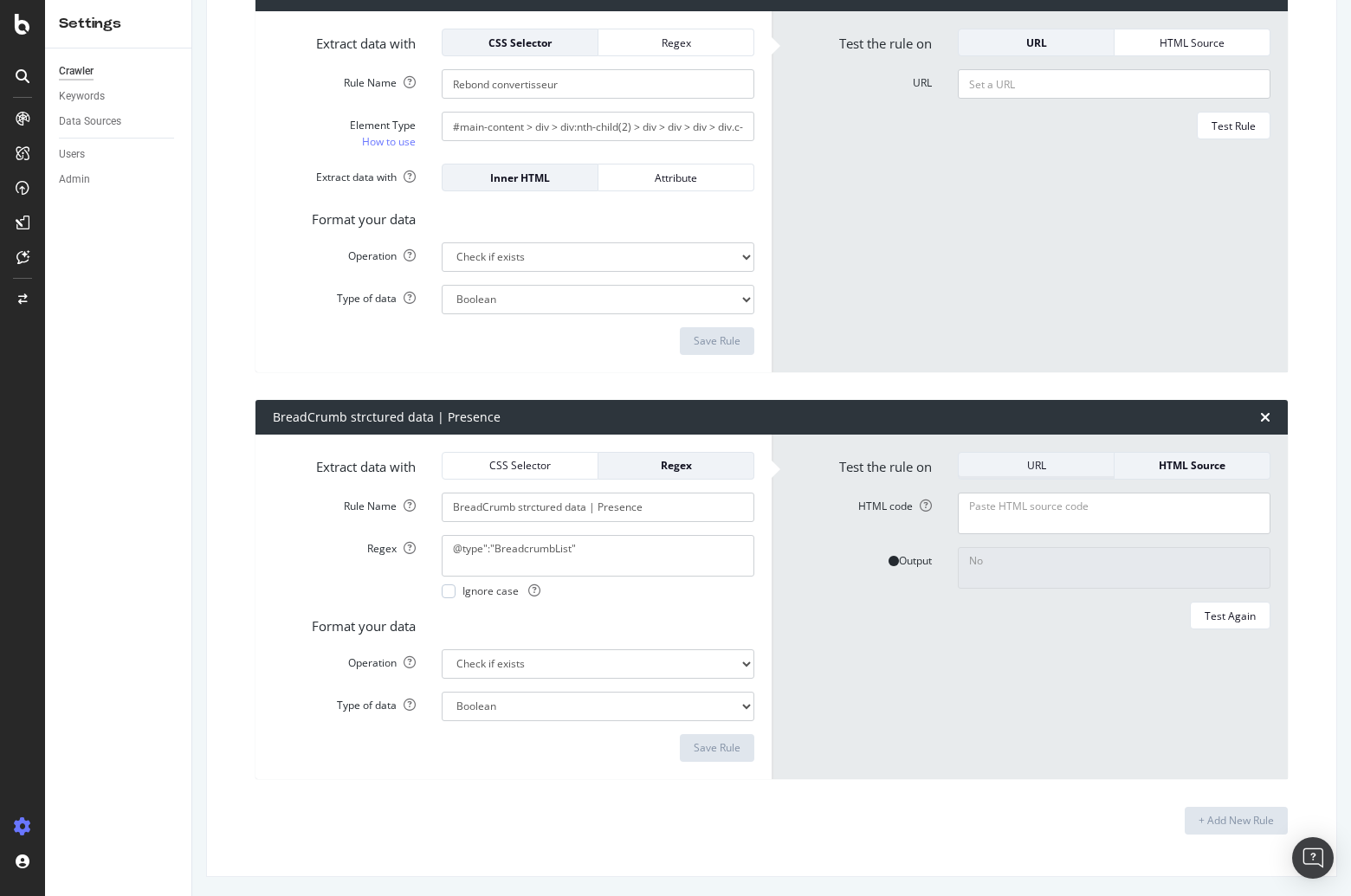 click on "URL" at bounding box center (1036, 465) 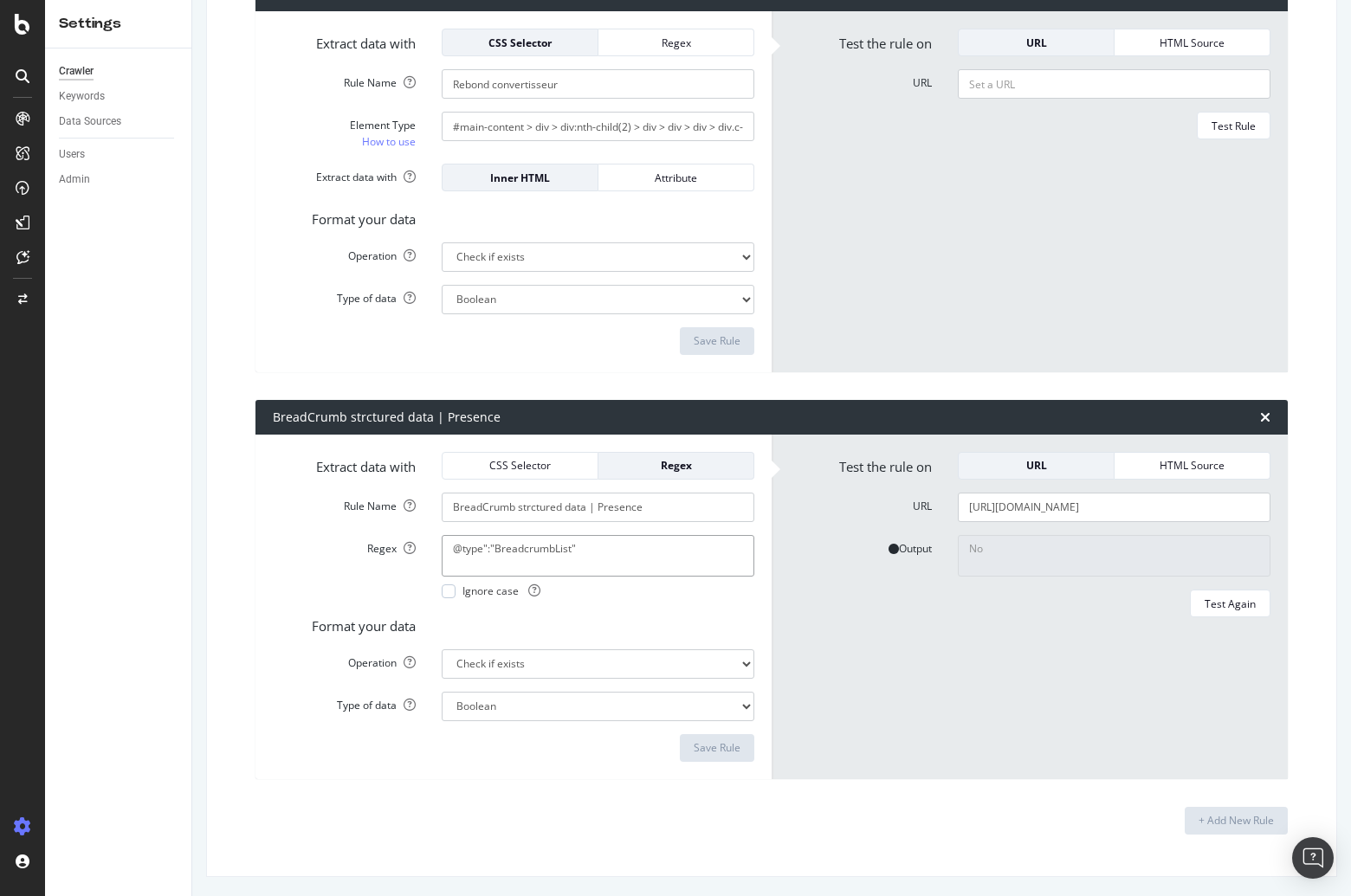 click on "@type":"BreadcrumbList"" at bounding box center [598, 556] 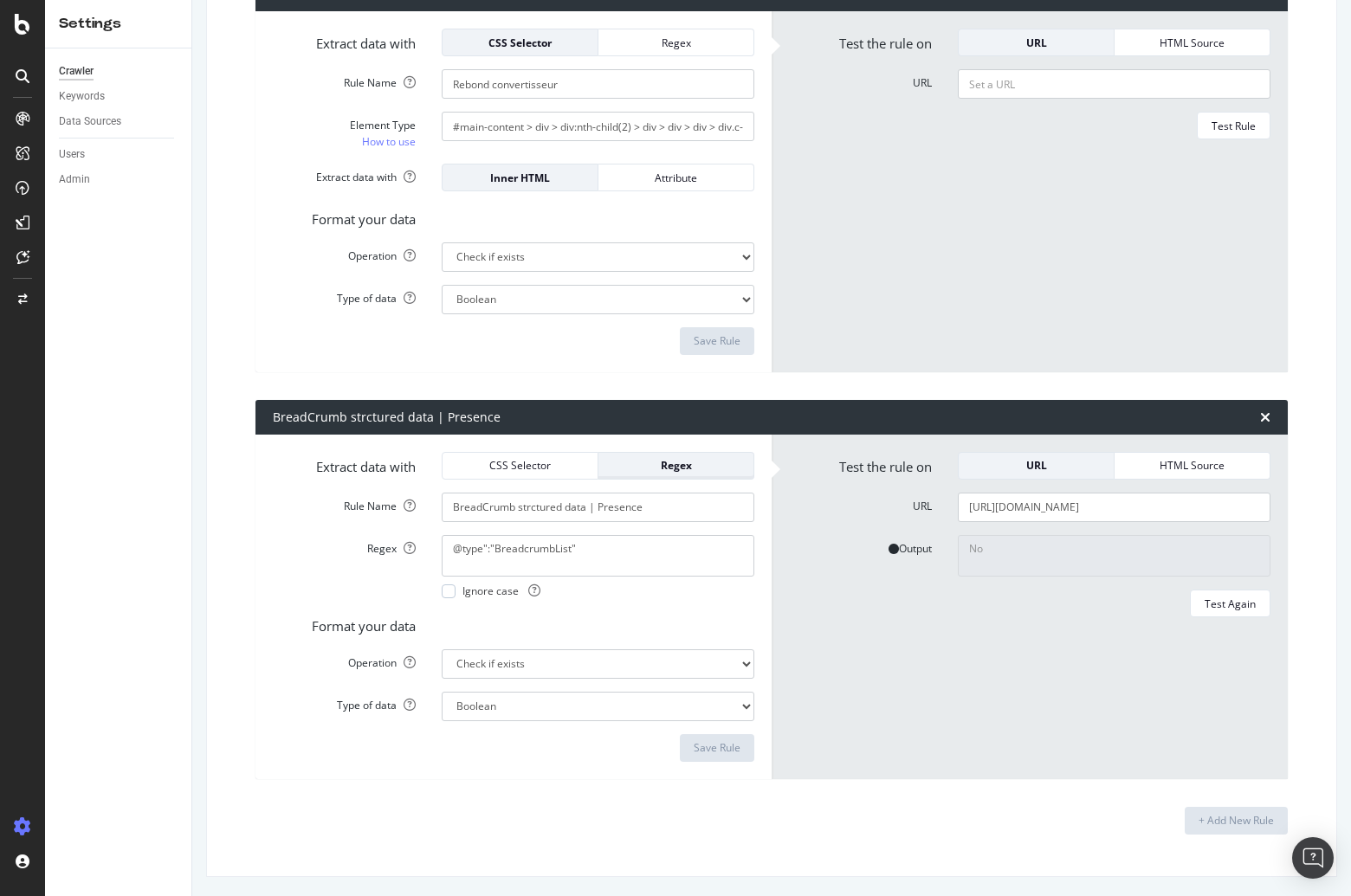 click on "Regex" at bounding box center (676, 466) 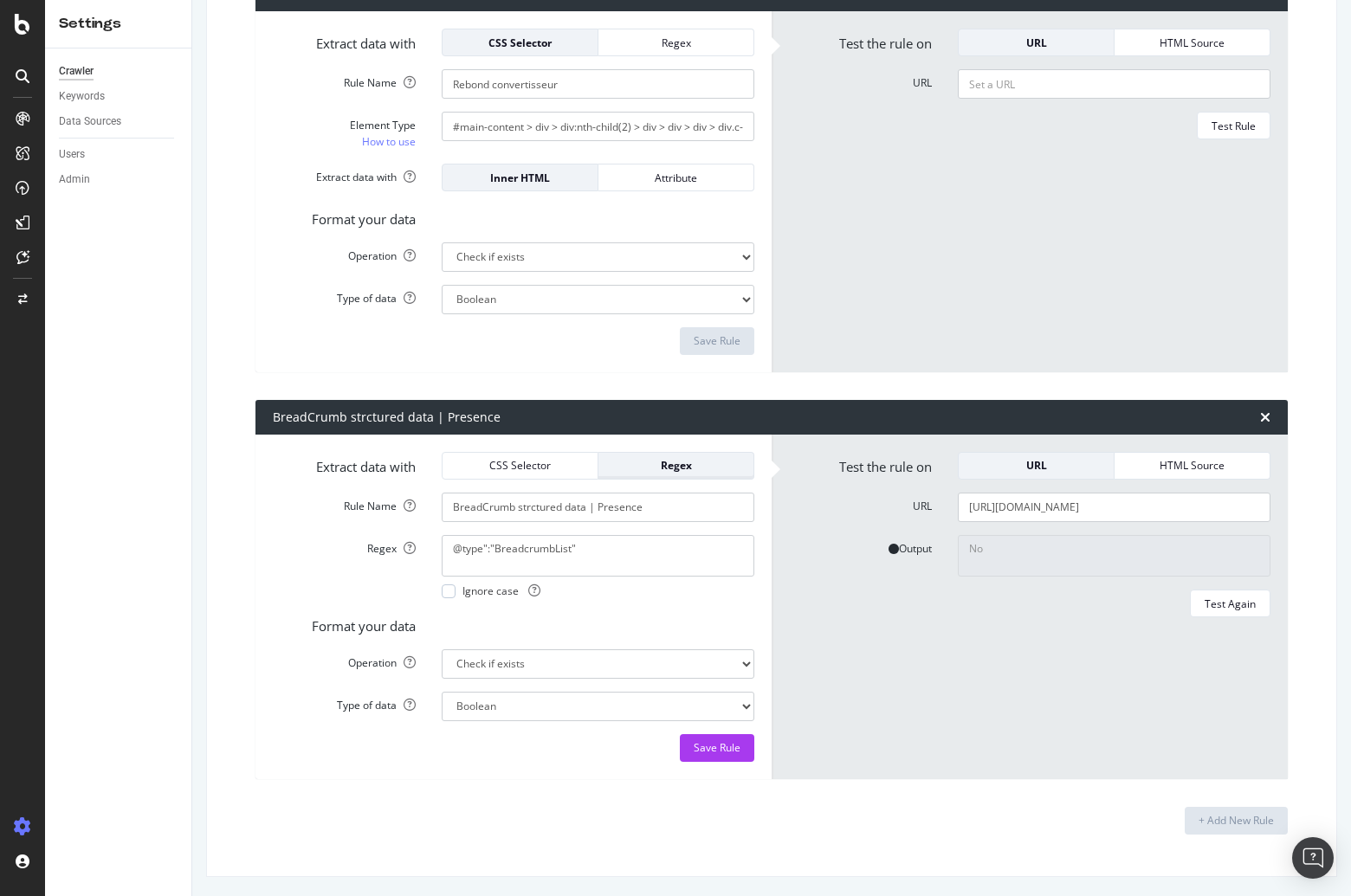 click on "Regex" at bounding box center [676, 465] 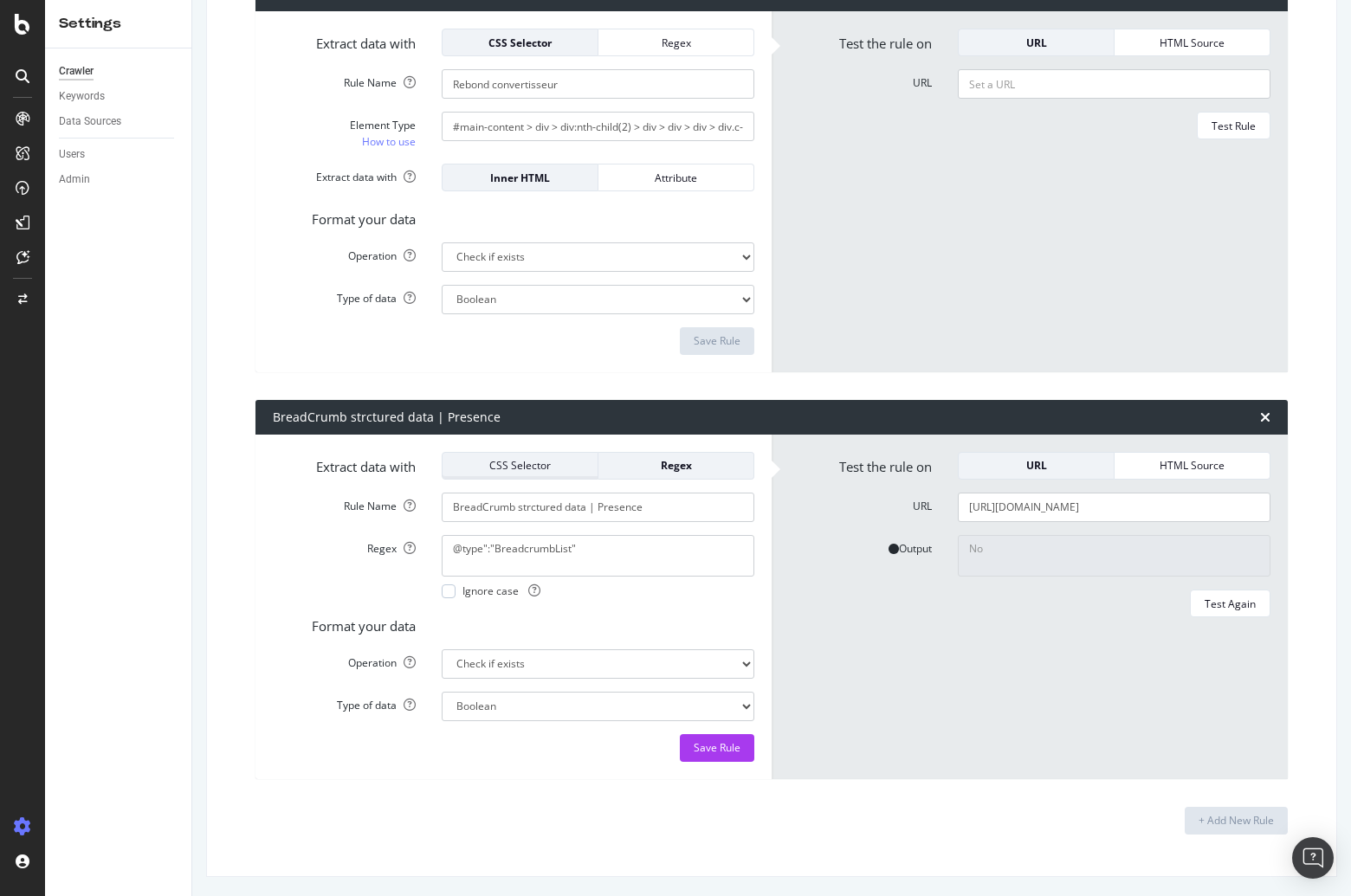 click on "CSS Selector" at bounding box center (520, 466) 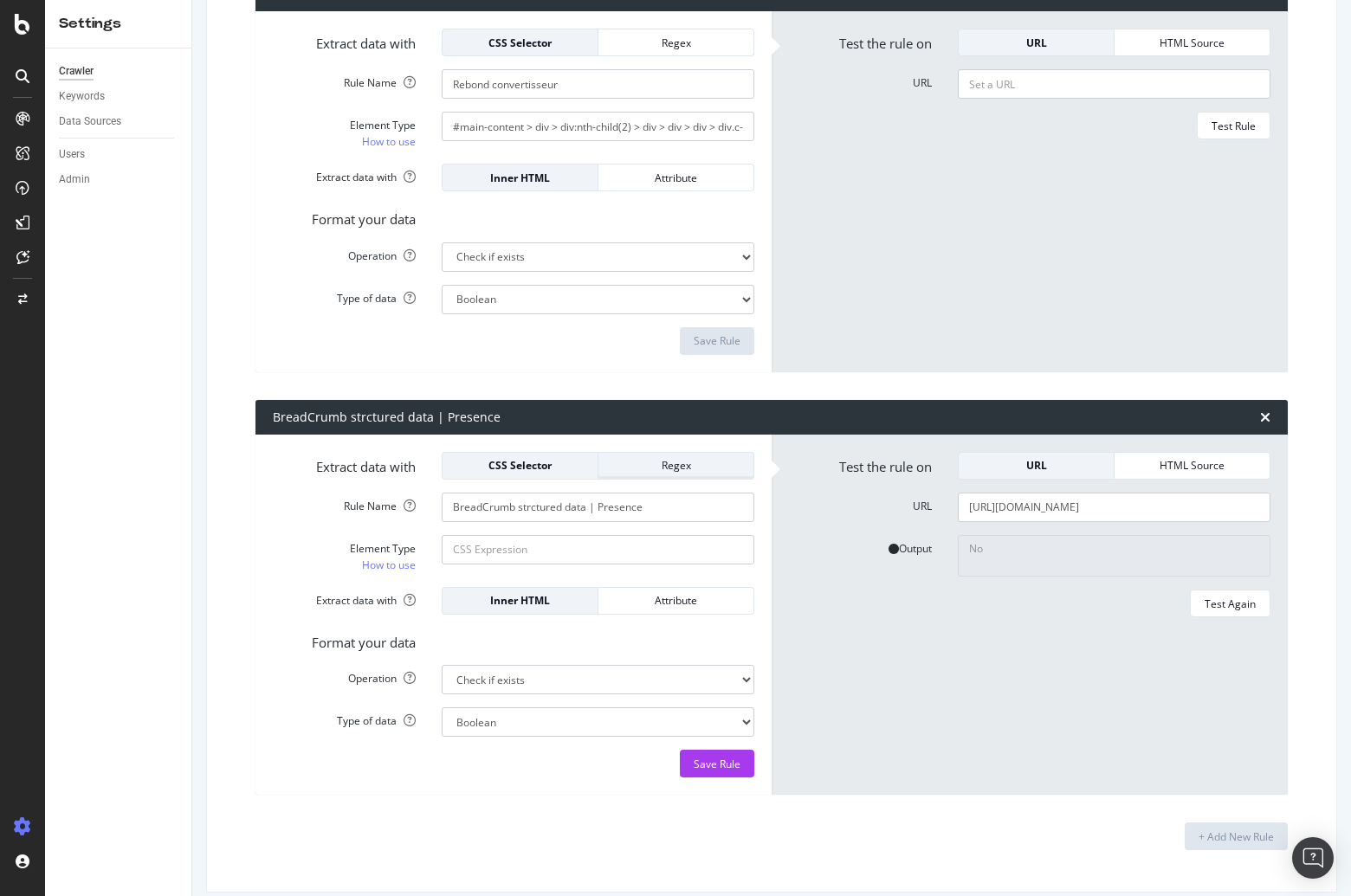 click on "Regex" at bounding box center (676, 466) 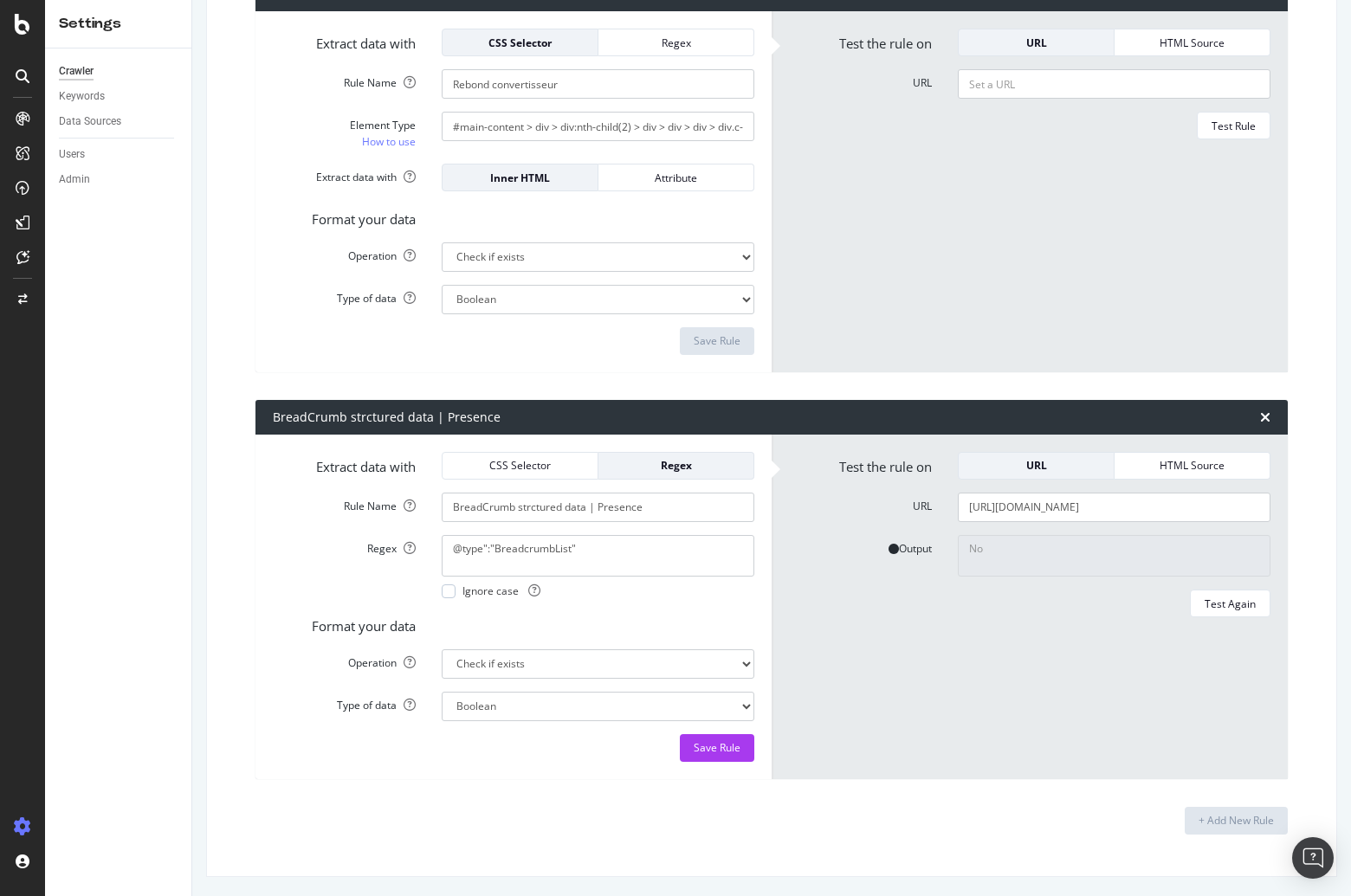 click on "Output No" at bounding box center [1030, 556] 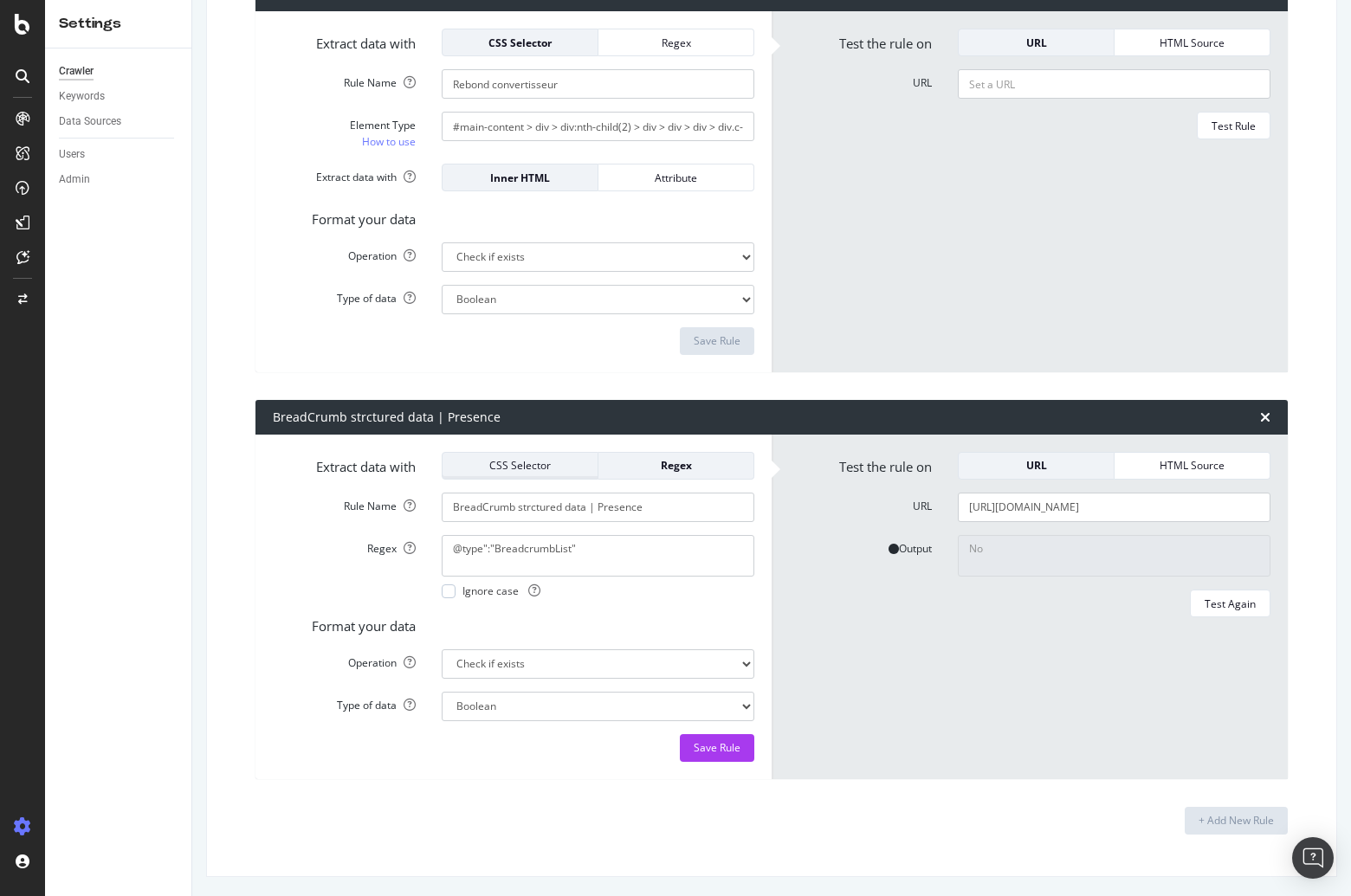 click on "CSS Selector" at bounding box center [520, 465] 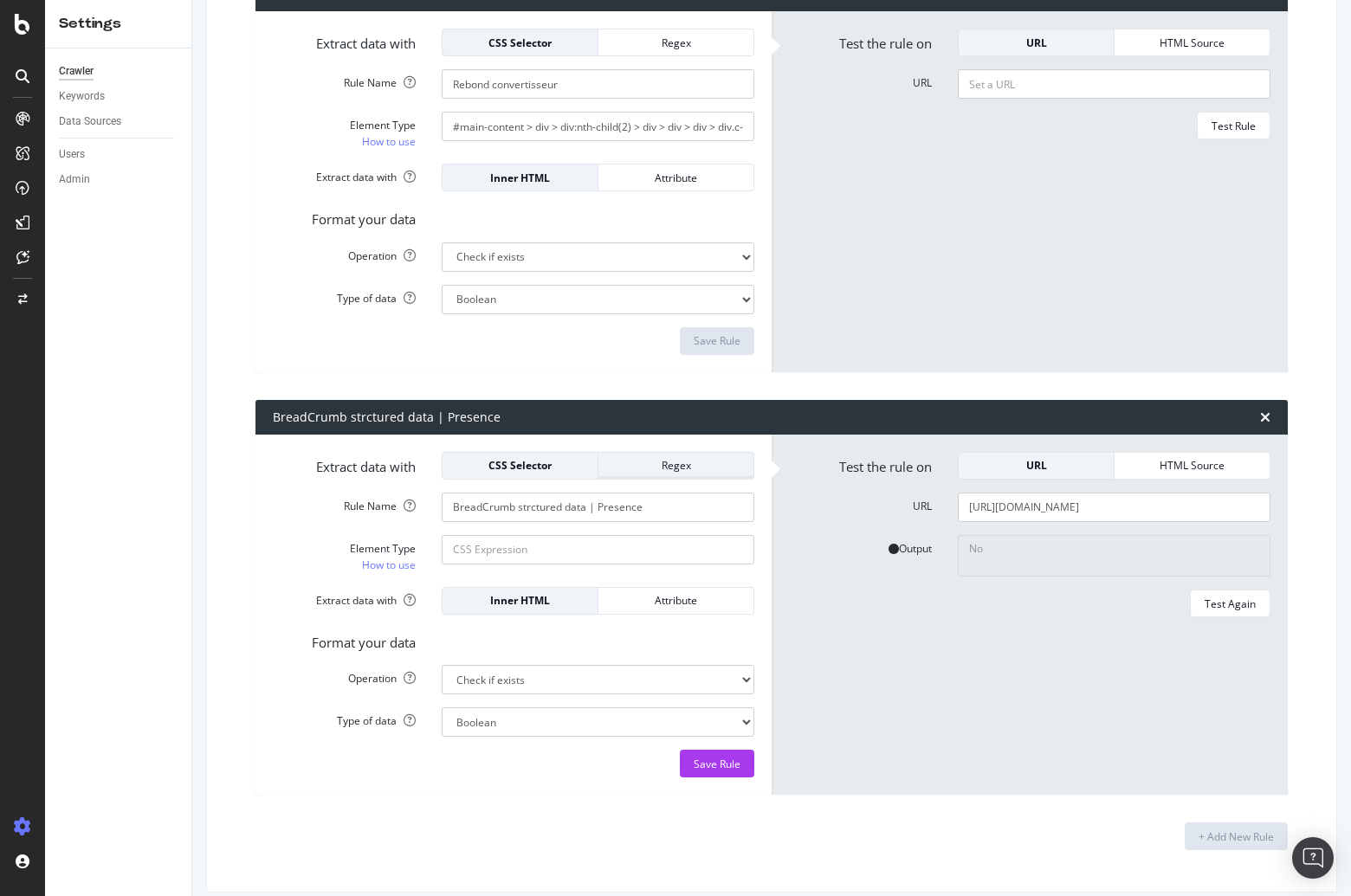 click on "Regex" at bounding box center [676, 466] 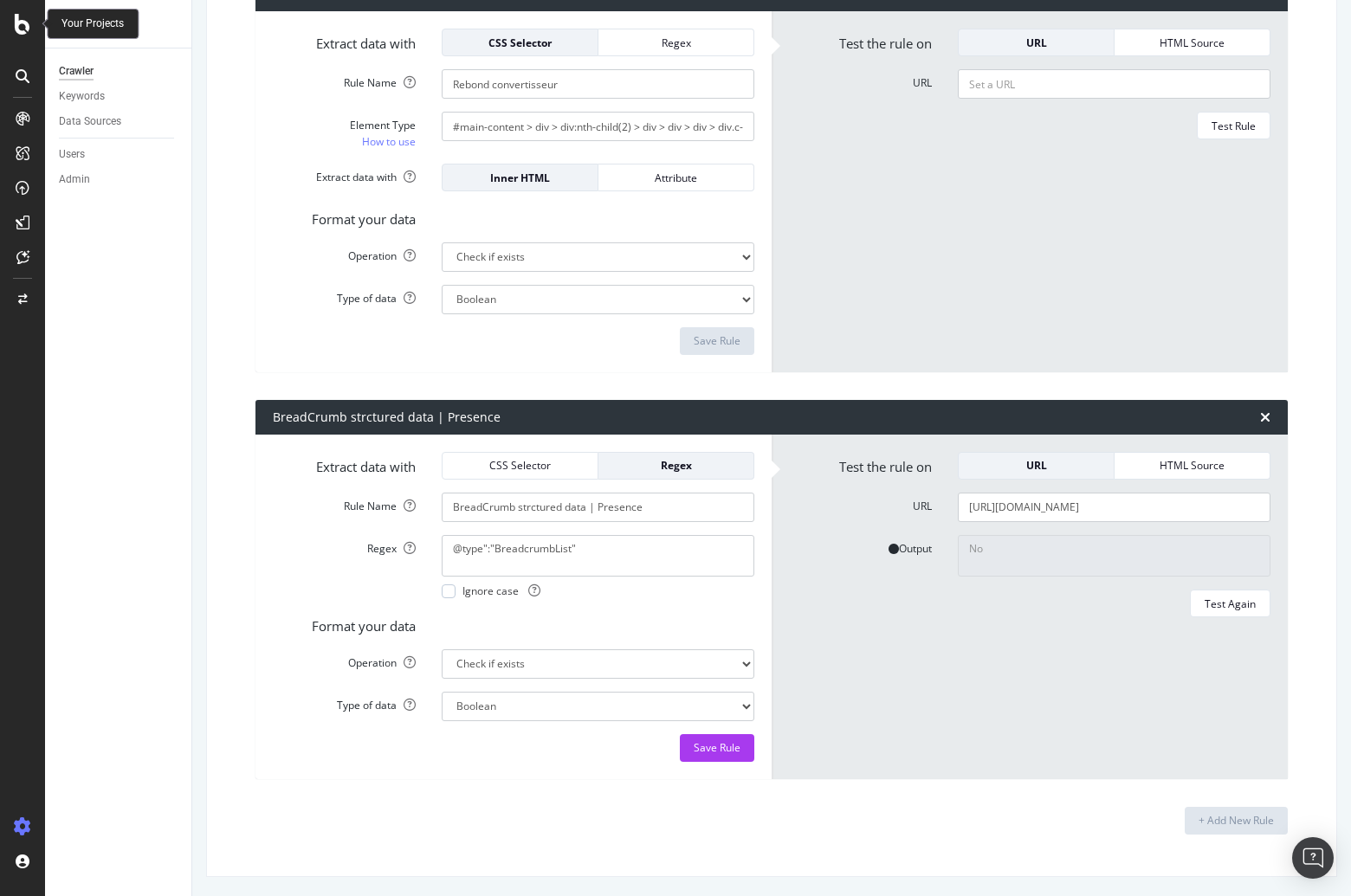 click at bounding box center (23, 24) 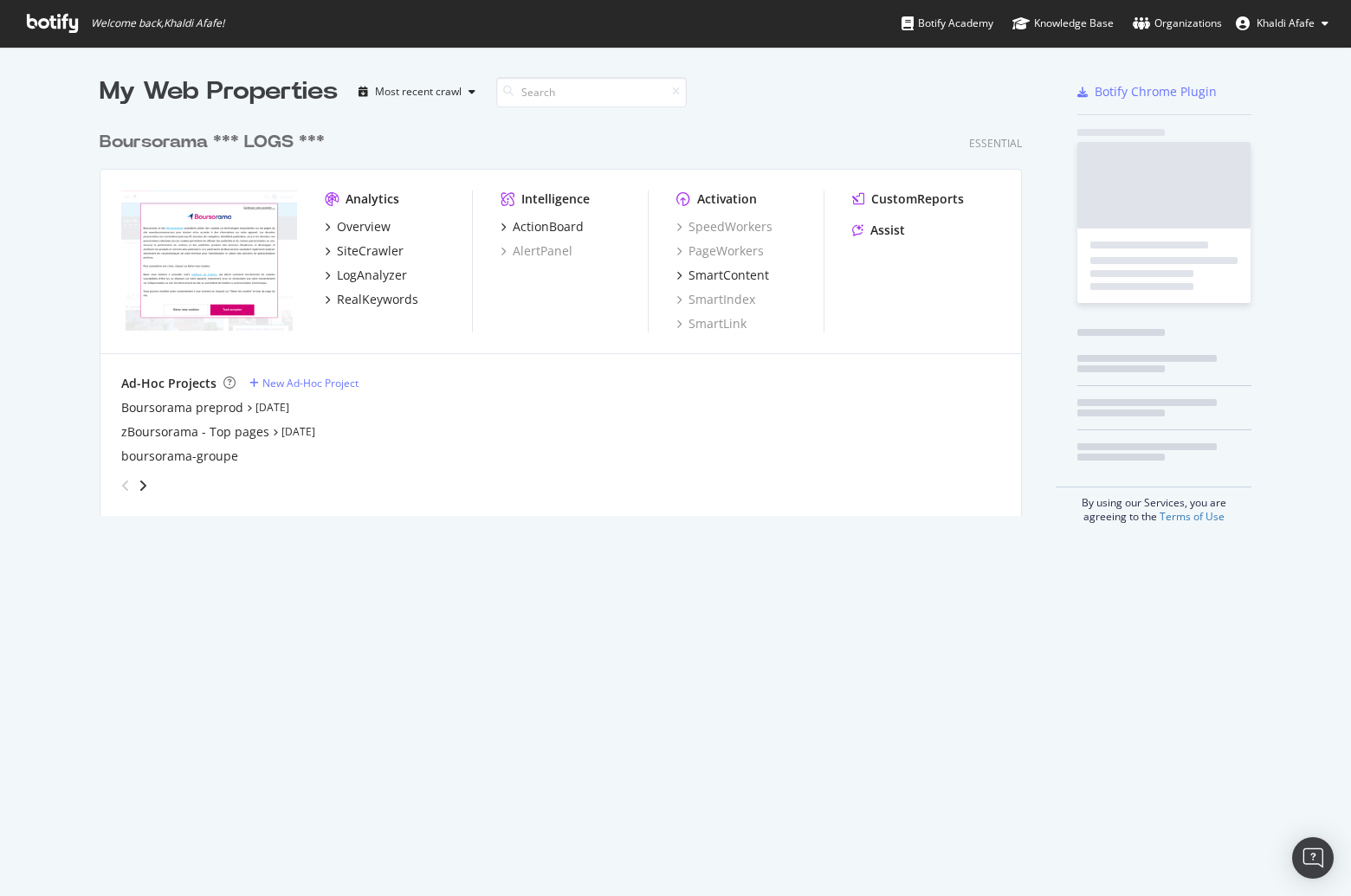 scroll, scrollTop: 1, scrollLeft: 1, axis: both 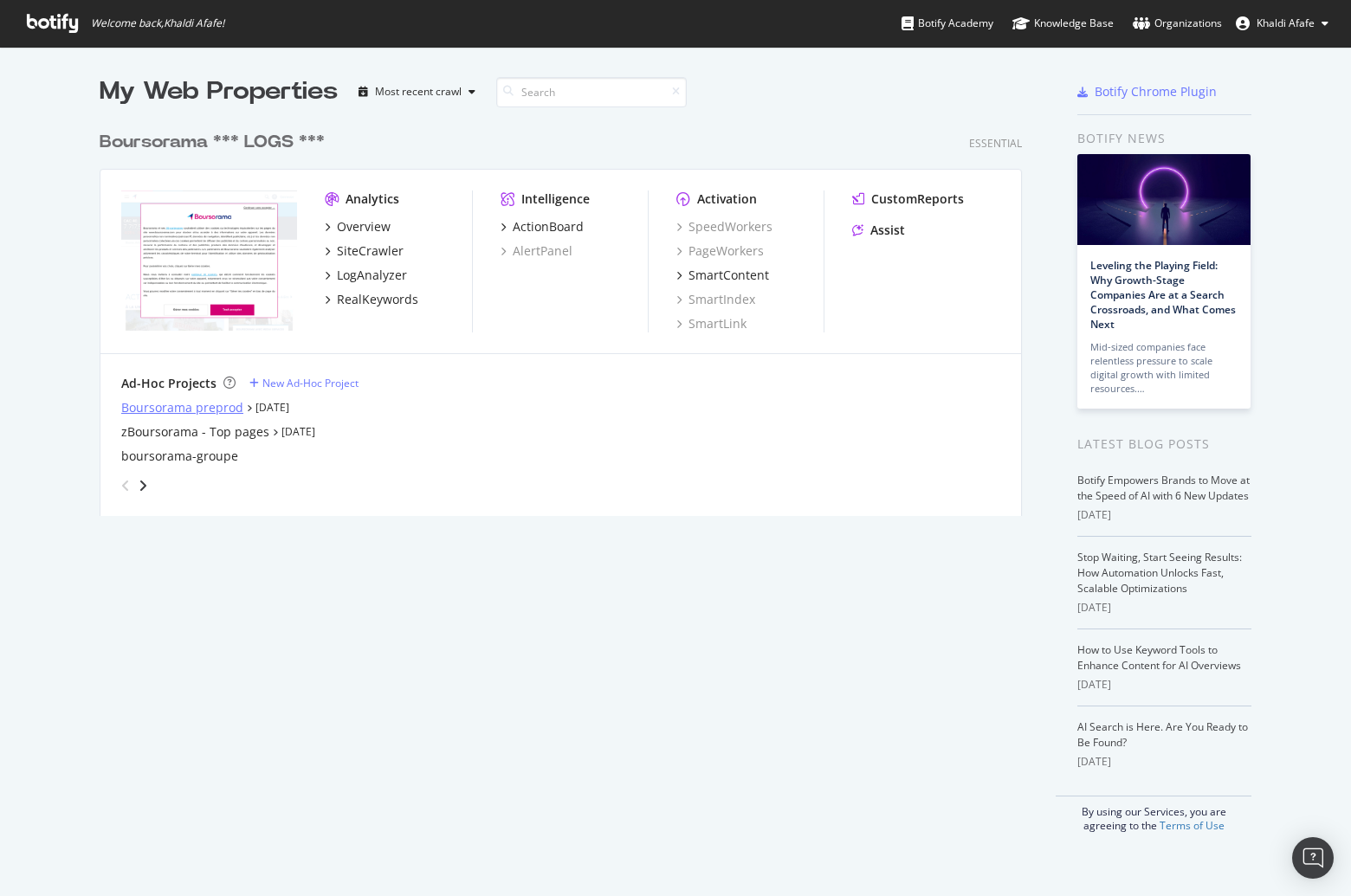 click on "Boursorama preprod" at bounding box center [182, 408] 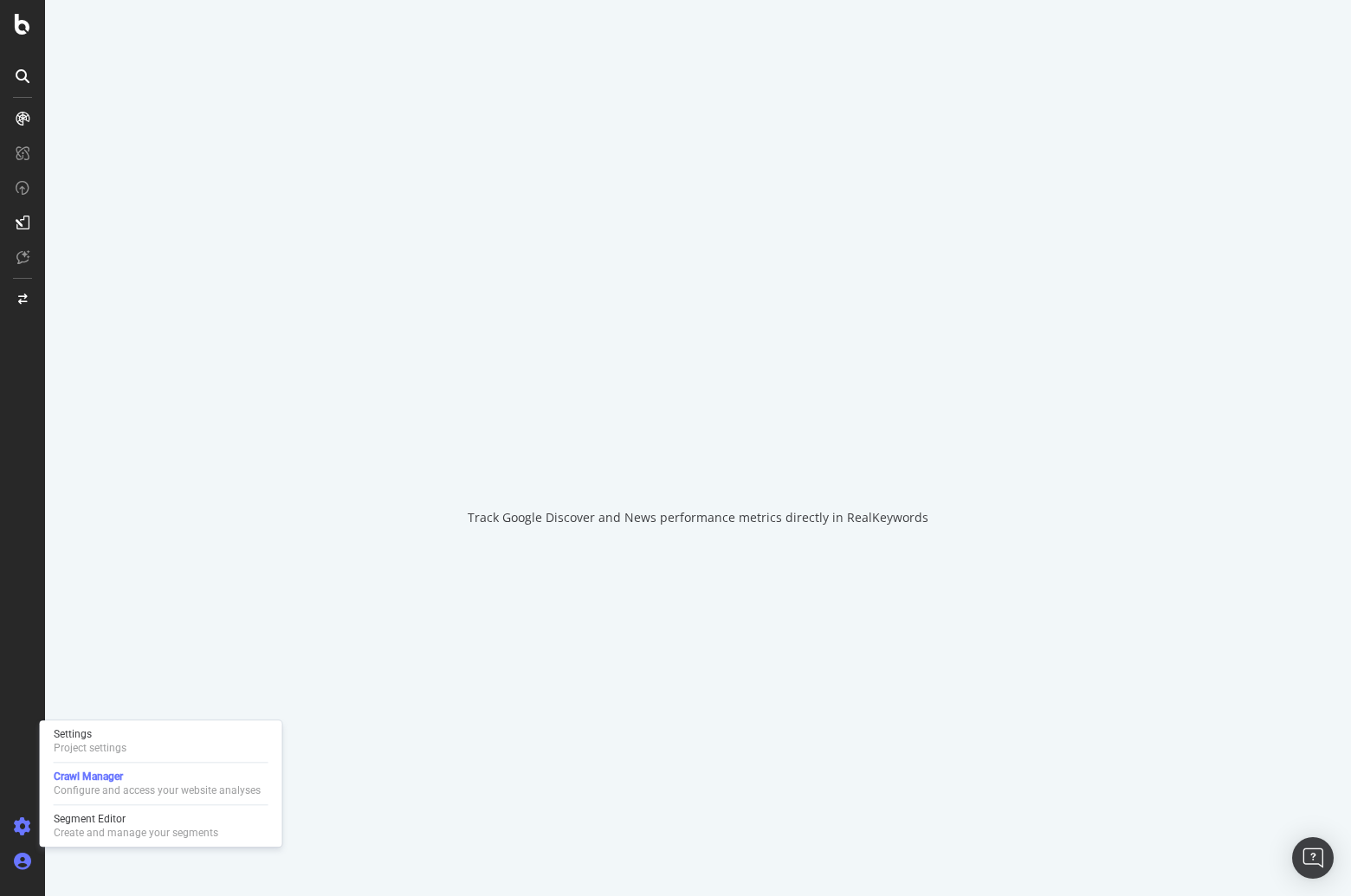 scroll, scrollTop: 0, scrollLeft: 0, axis: both 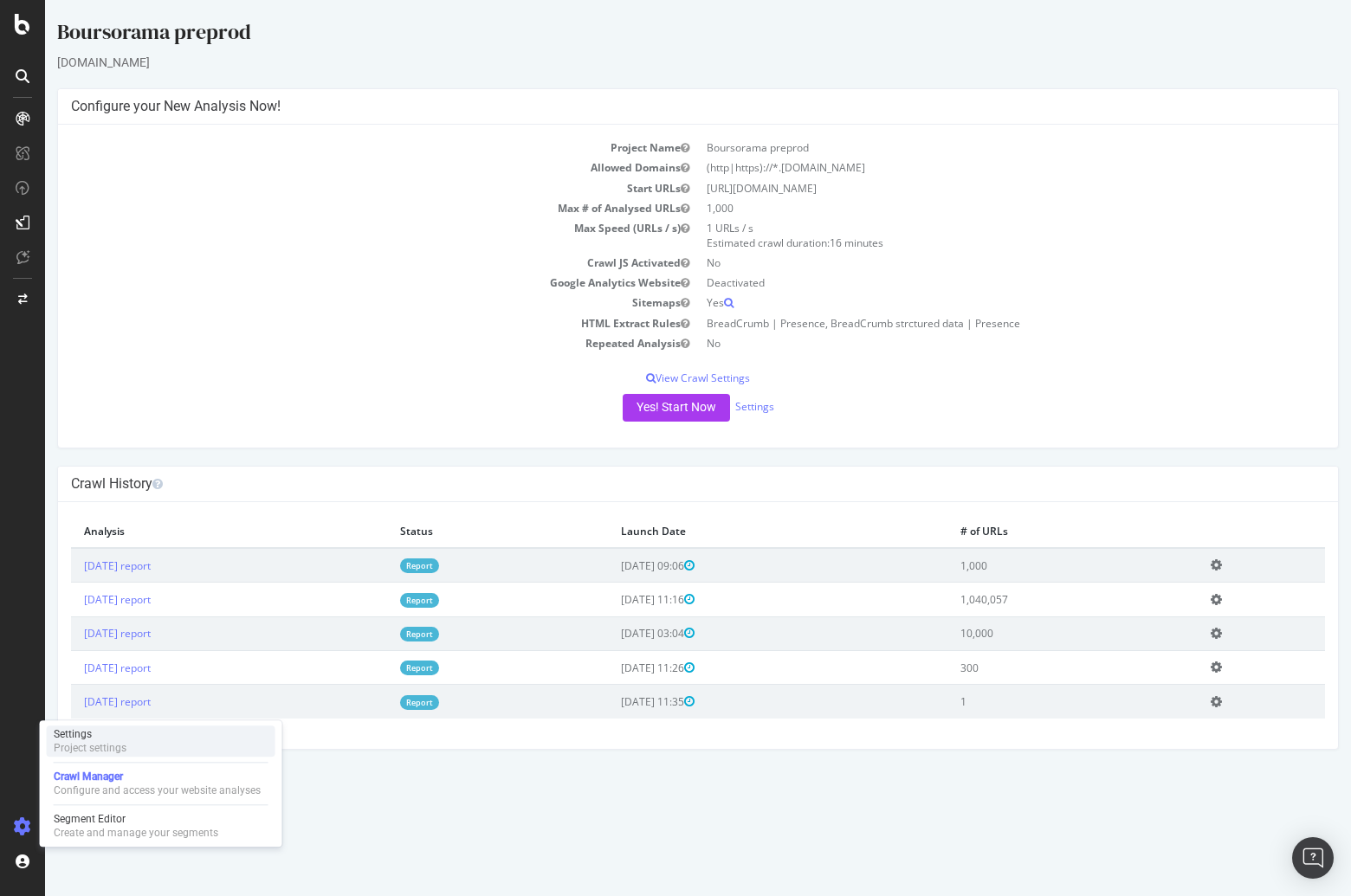 click on "Settings" at bounding box center [90, 734] 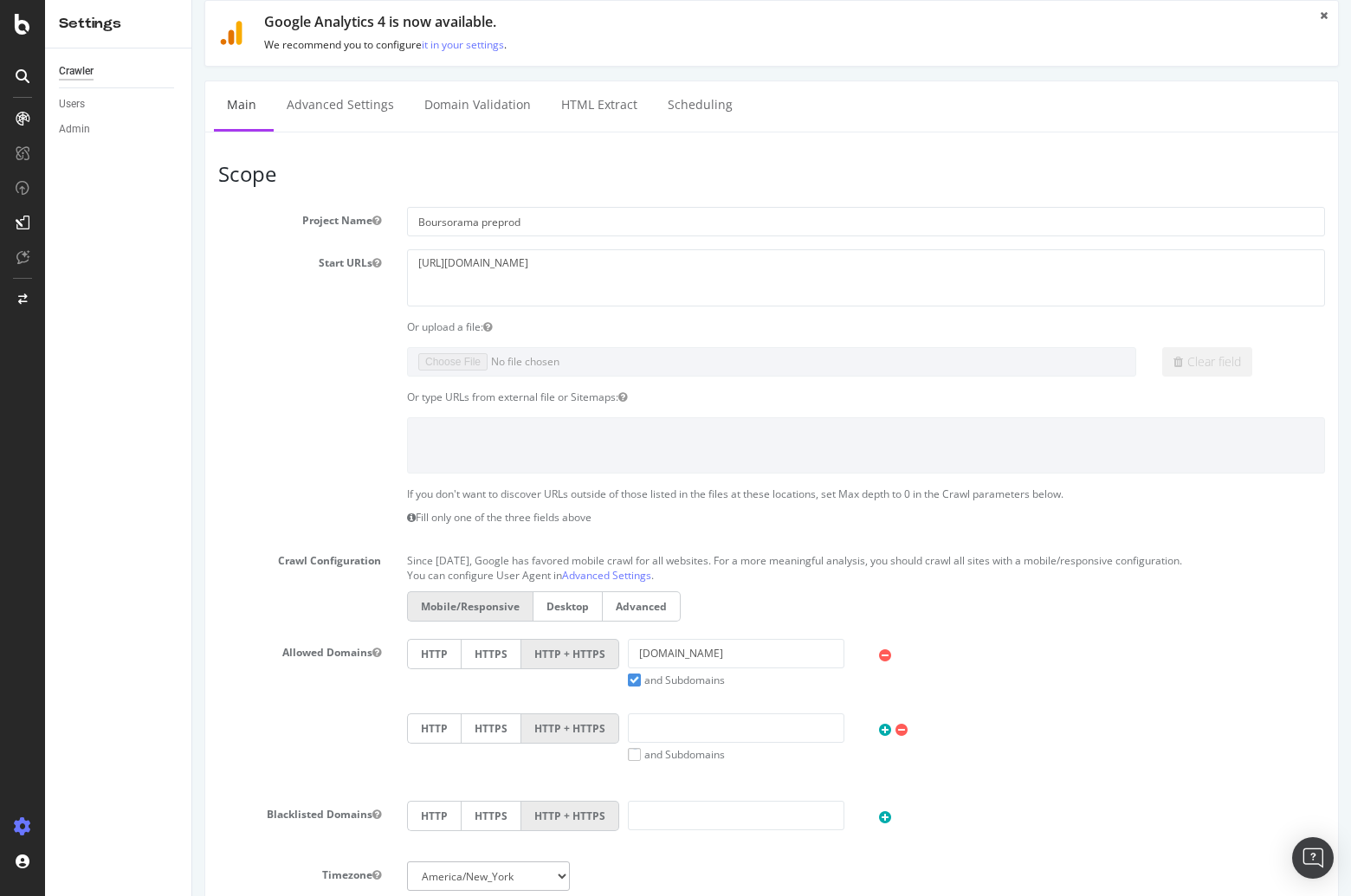 scroll, scrollTop: 48, scrollLeft: 0, axis: vertical 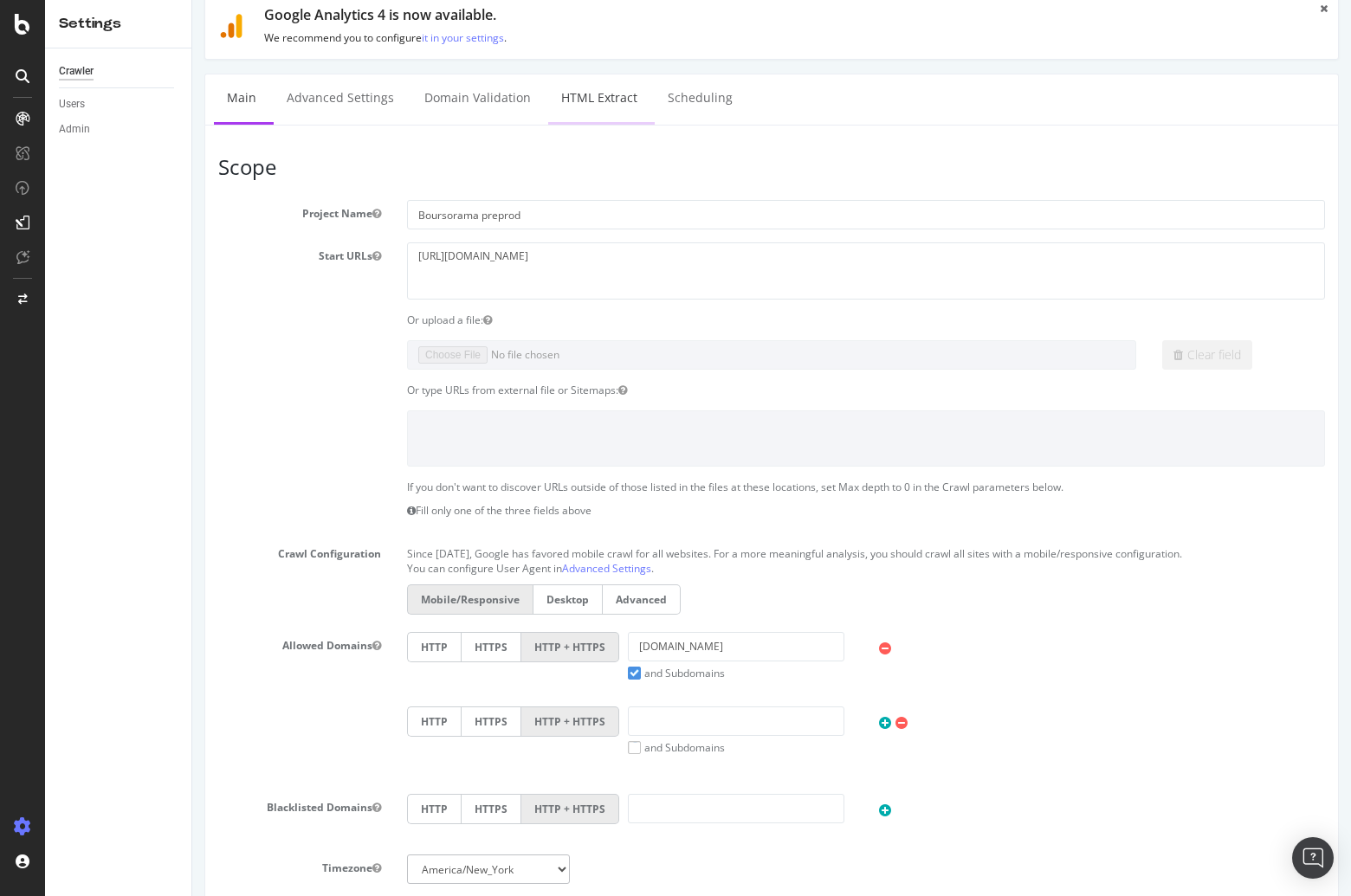 click on "HTML Extract" at bounding box center [599, 98] 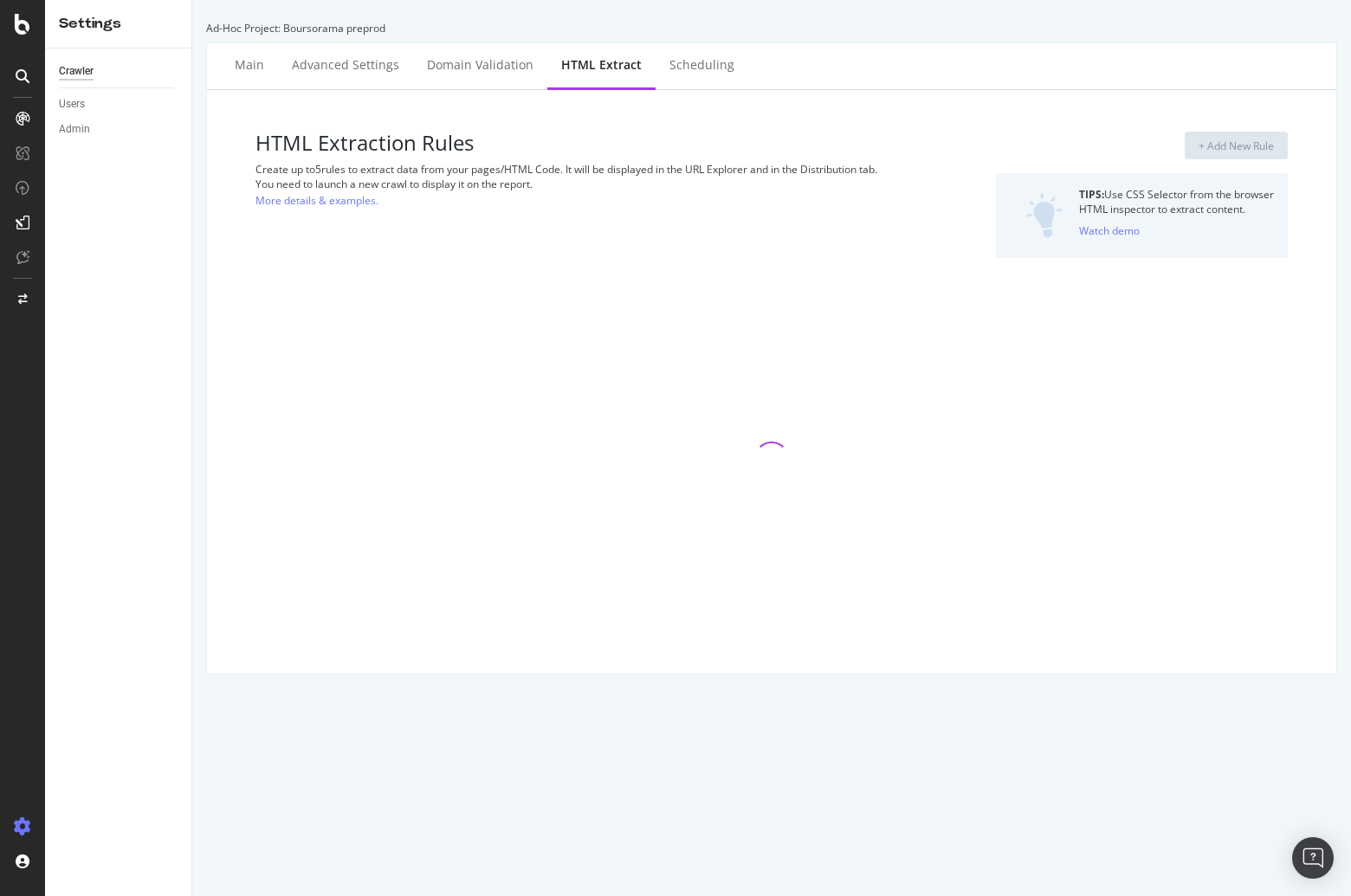 select on "exist" 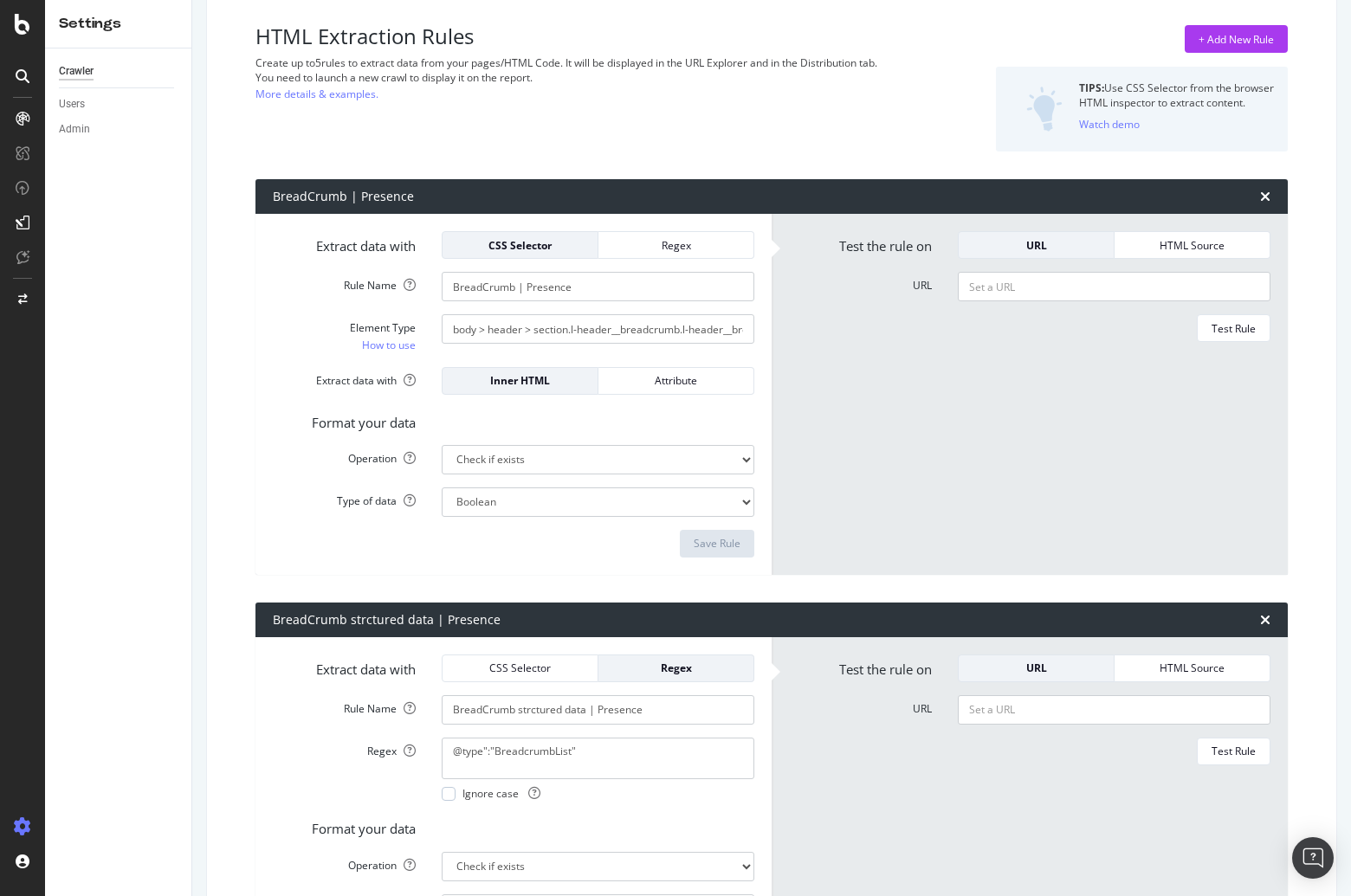 scroll, scrollTop: 0, scrollLeft: 0, axis: both 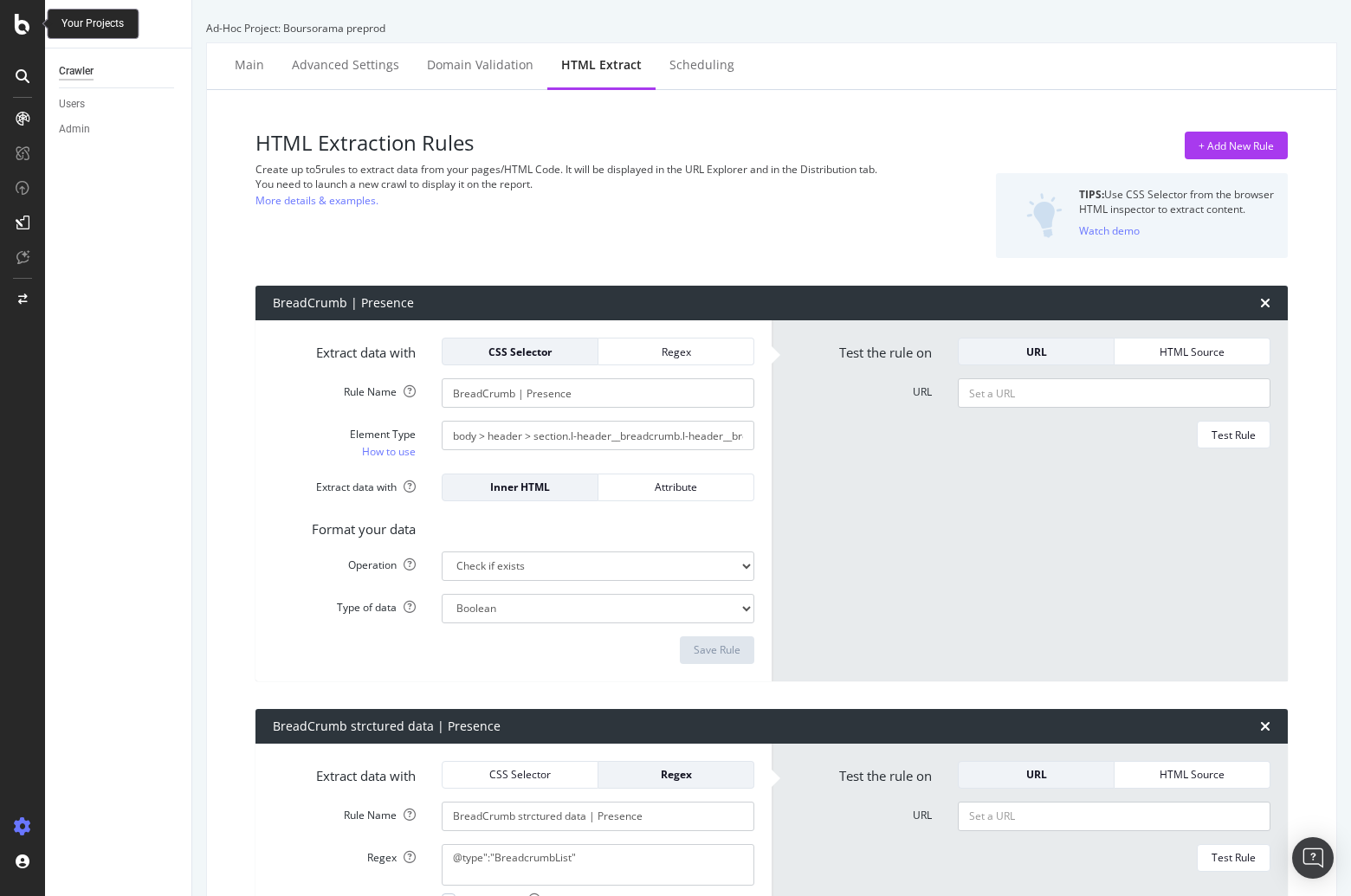 click at bounding box center [23, 24] 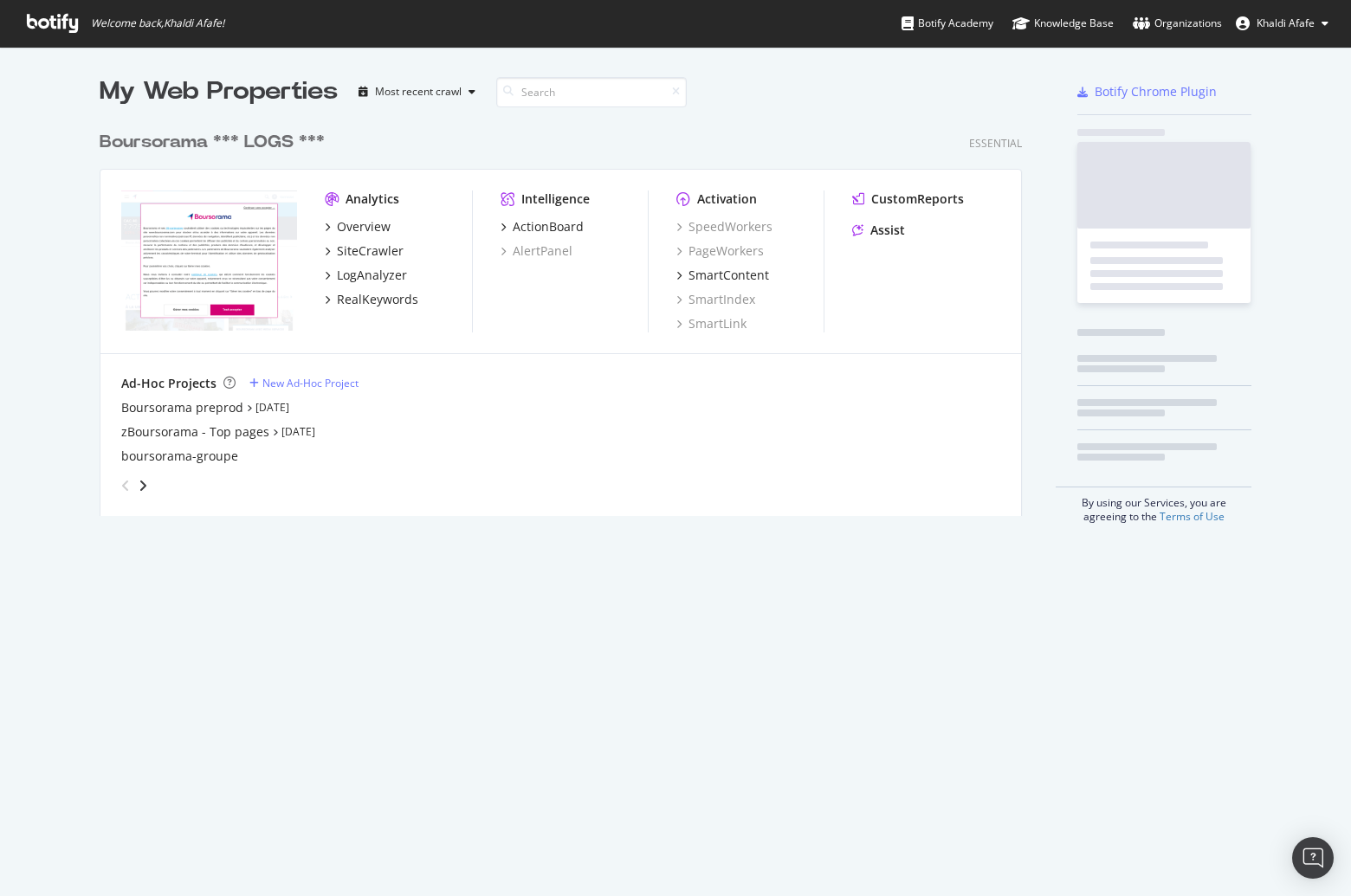 scroll, scrollTop: 1, scrollLeft: 1, axis: both 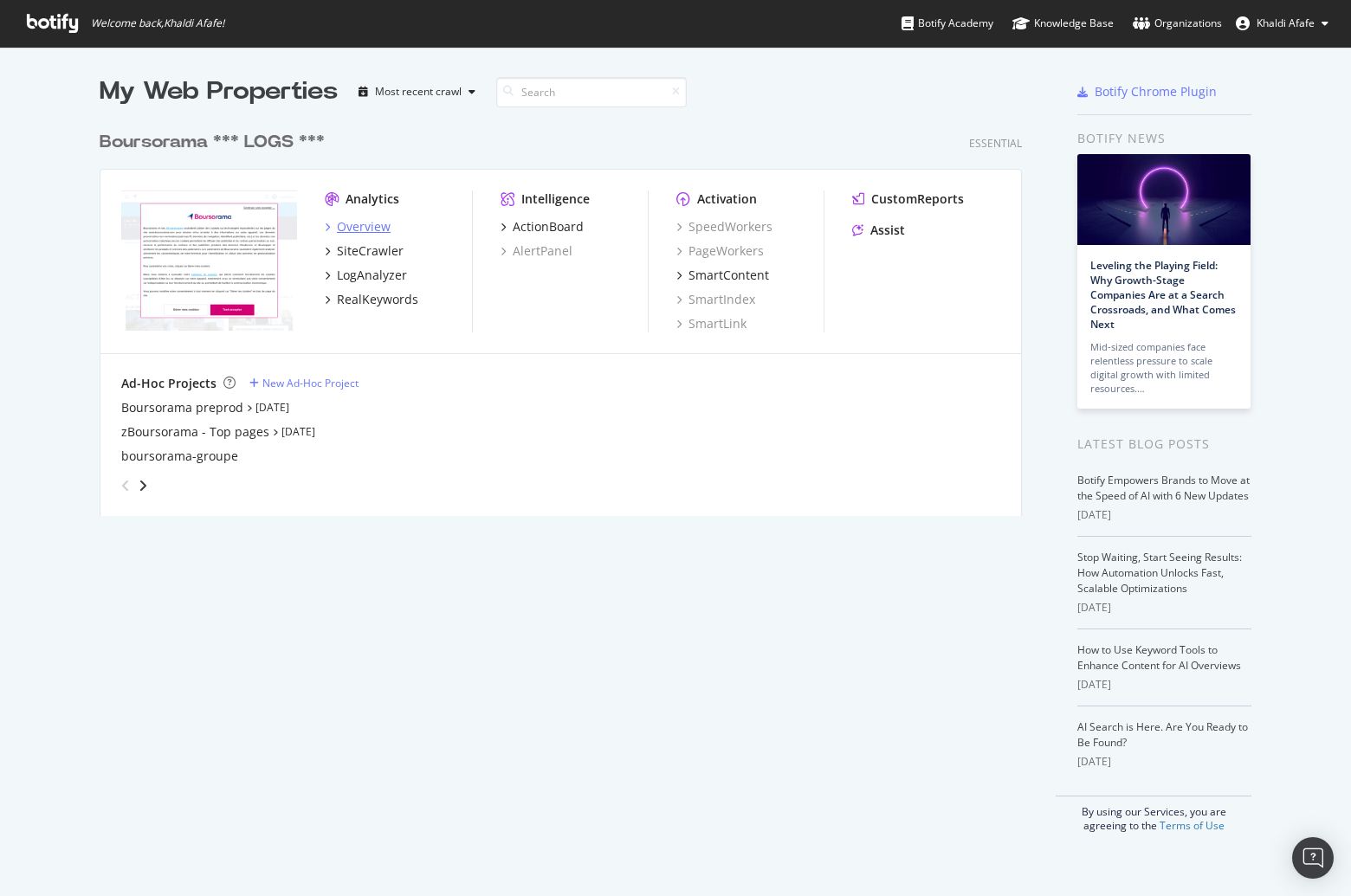 click on "Overview" at bounding box center [364, 227] 